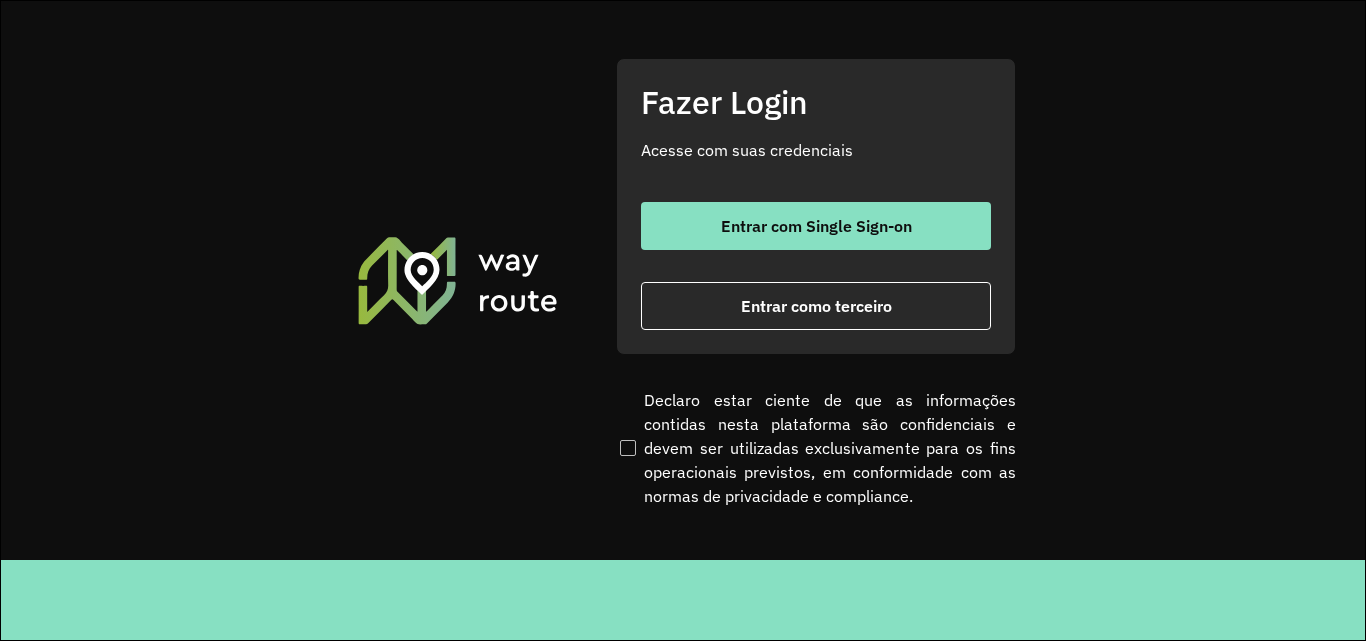 scroll, scrollTop: 0, scrollLeft: 0, axis: both 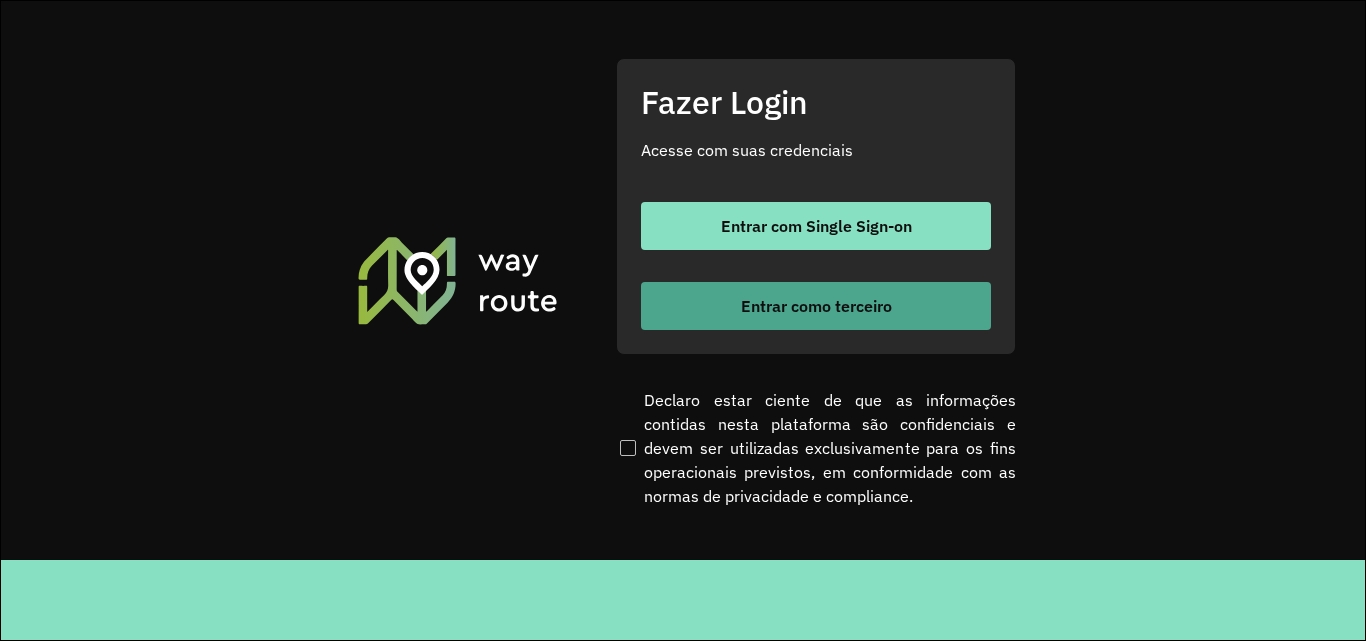 click on "Entrar como terceiro" at bounding box center (816, 306) 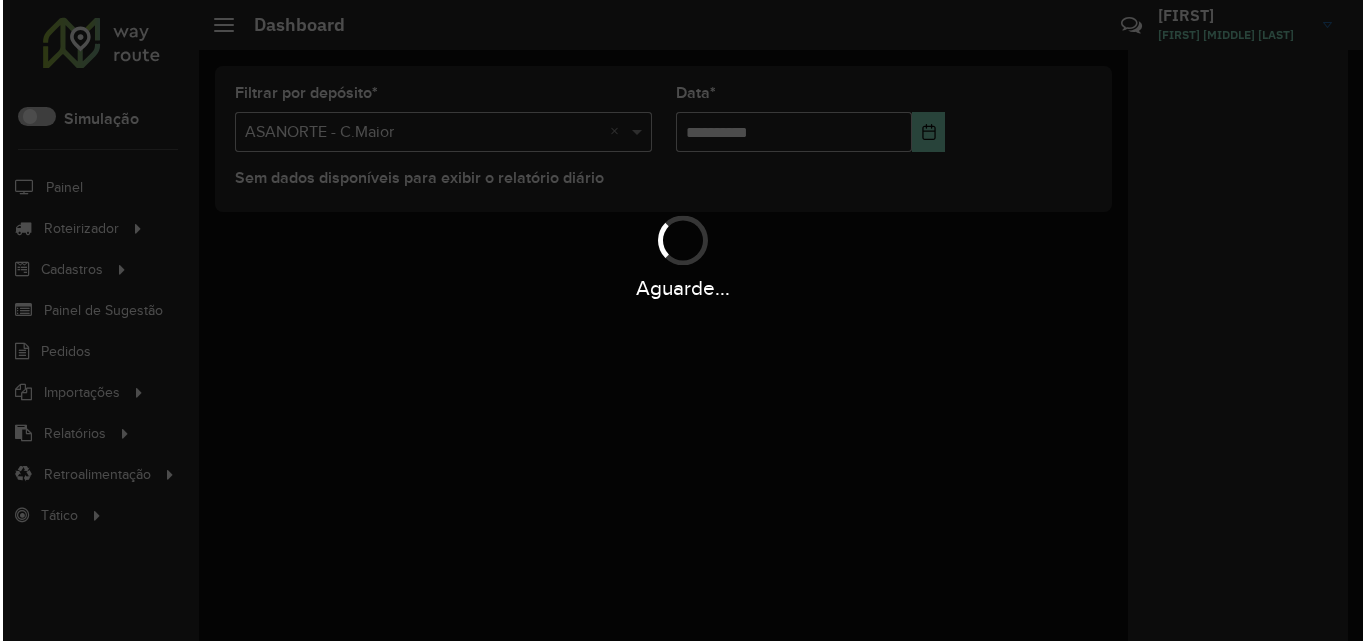 scroll, scrollTop: 0, scrollLeft: 0, axis: both 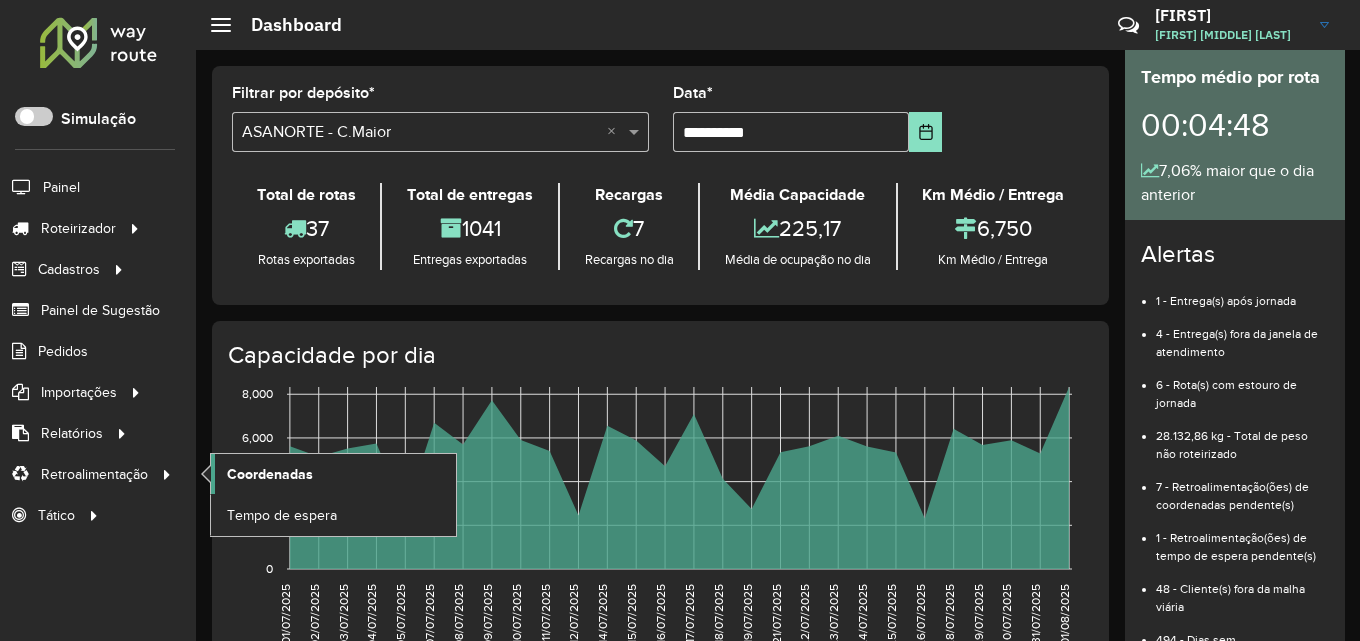 click on "Coordenadas" 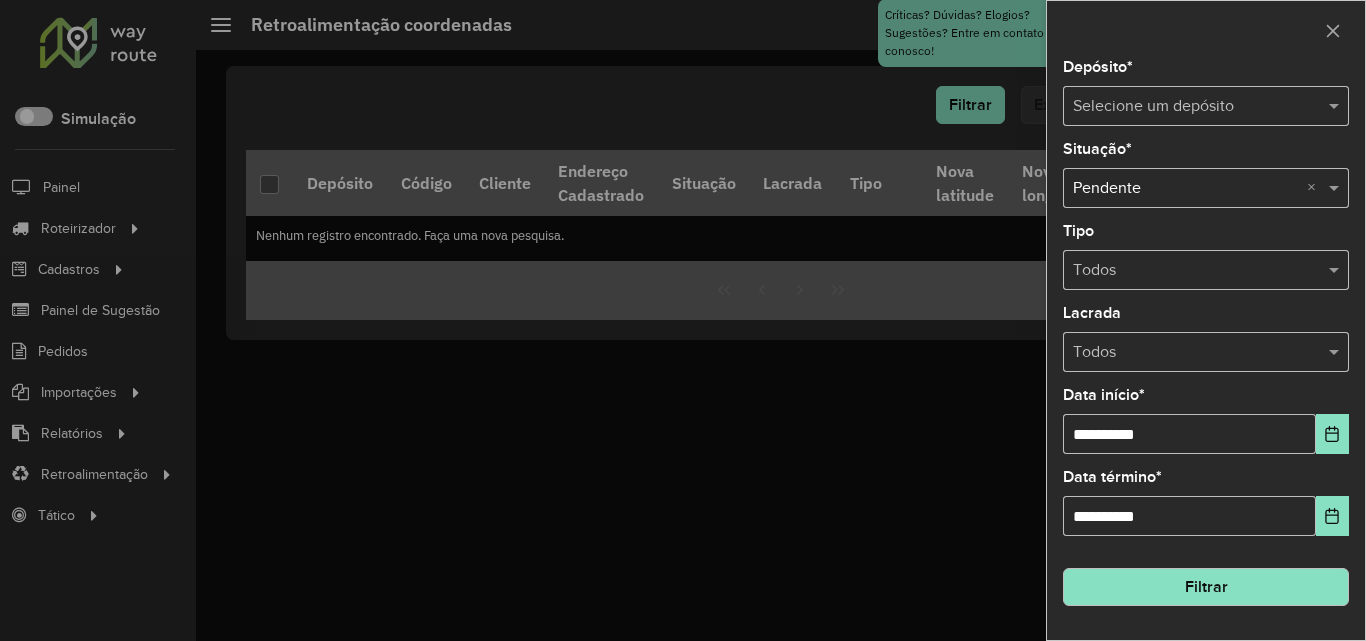 click on "Depósito  * Selecione um depósito" 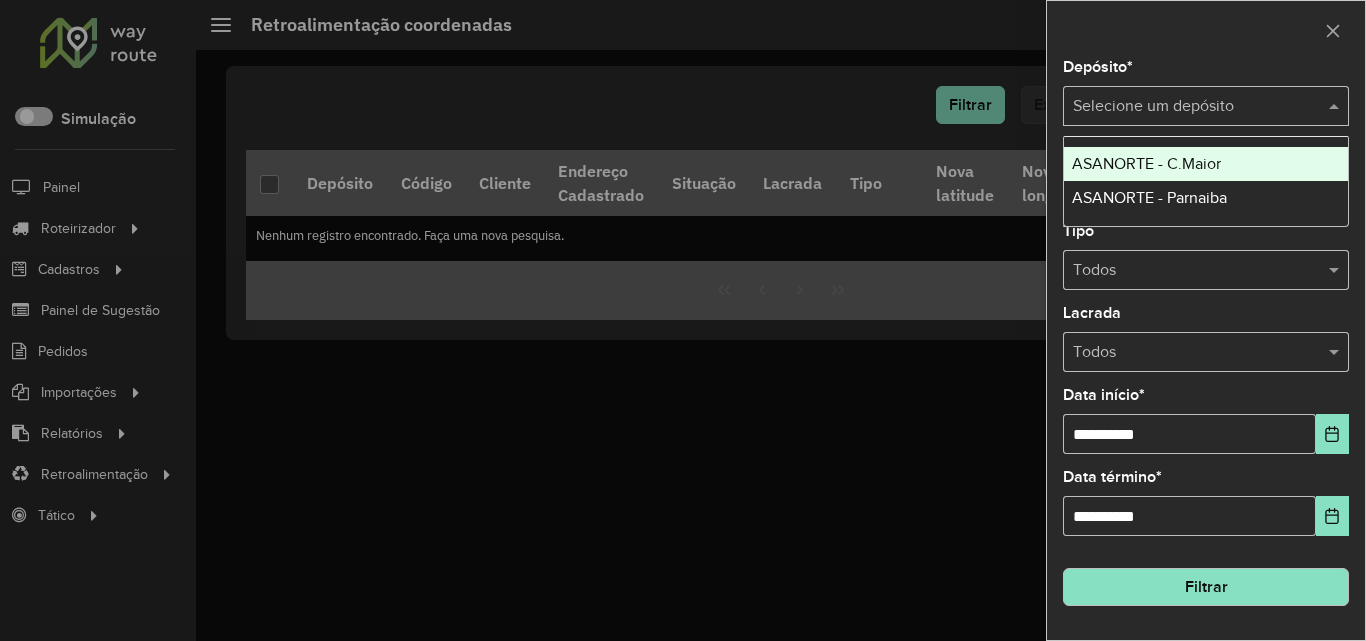 click on "ASANORTE - C.Maior" at bounding box center [1146, 163] 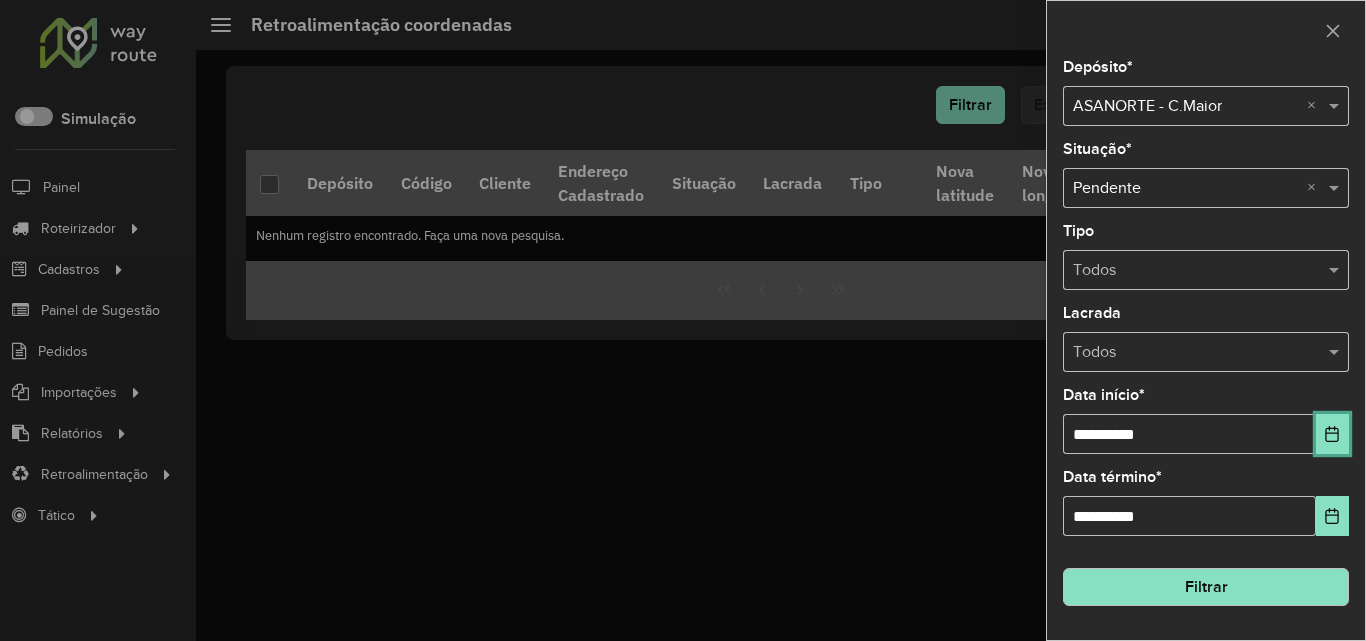 click 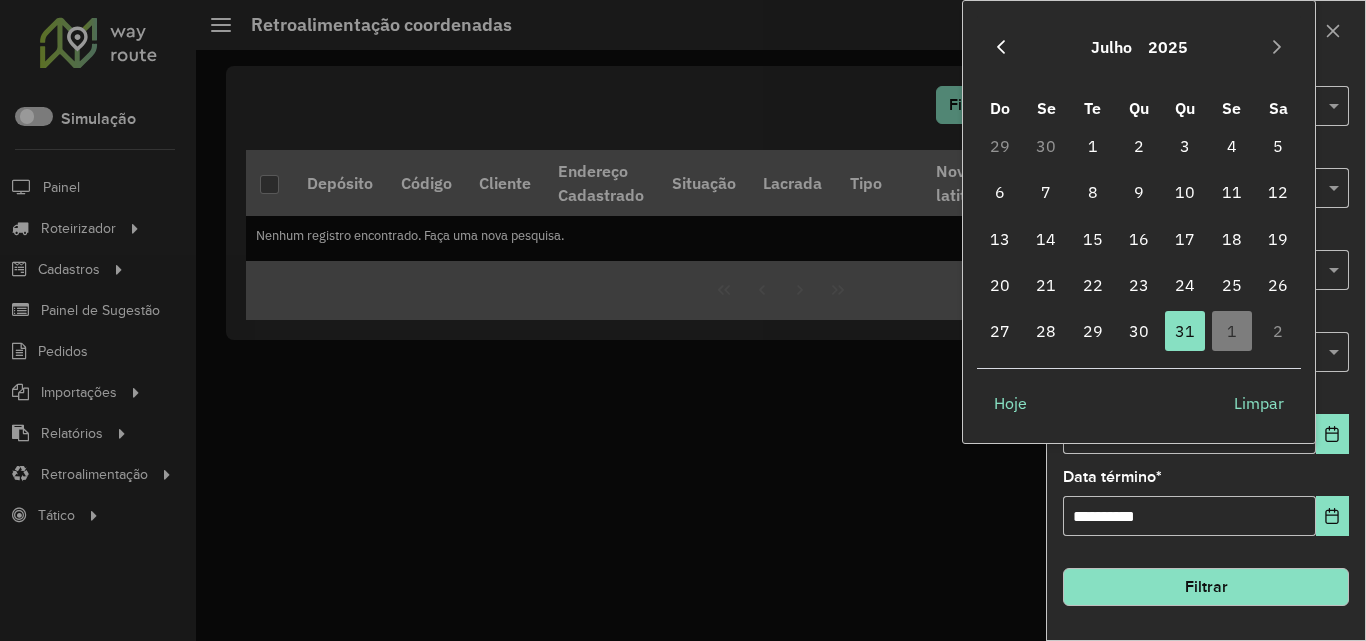 click 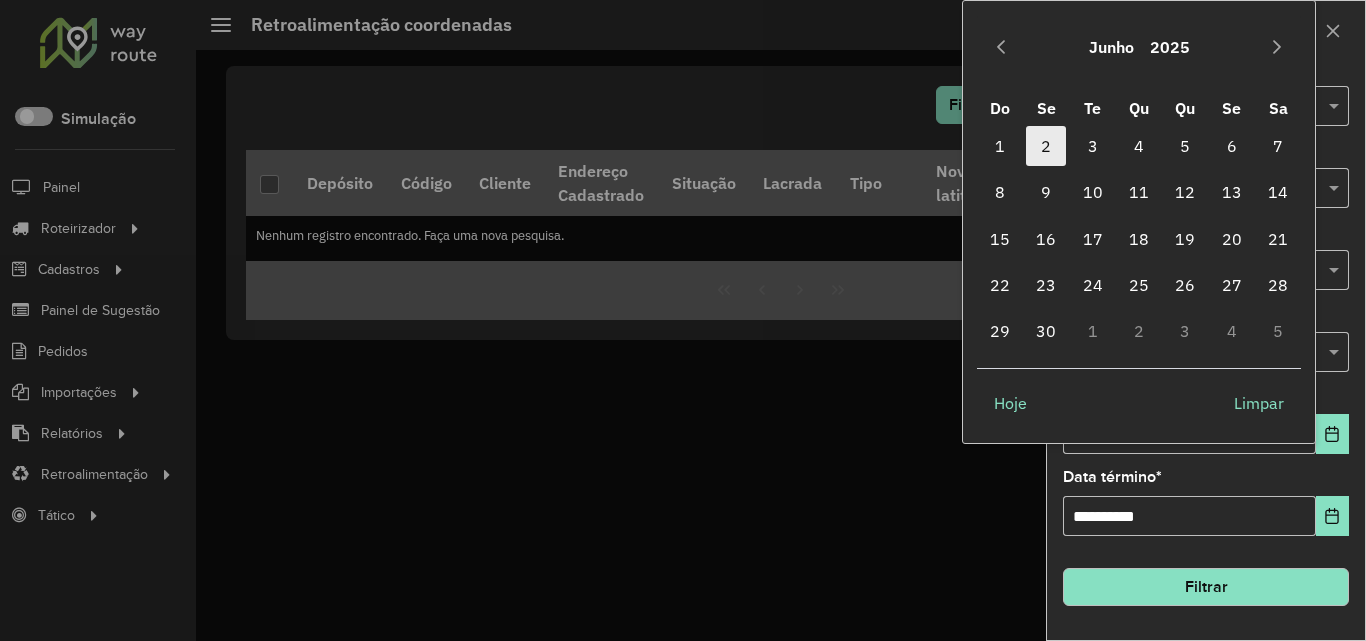 click on "2" at bounding box center (1046, 146) 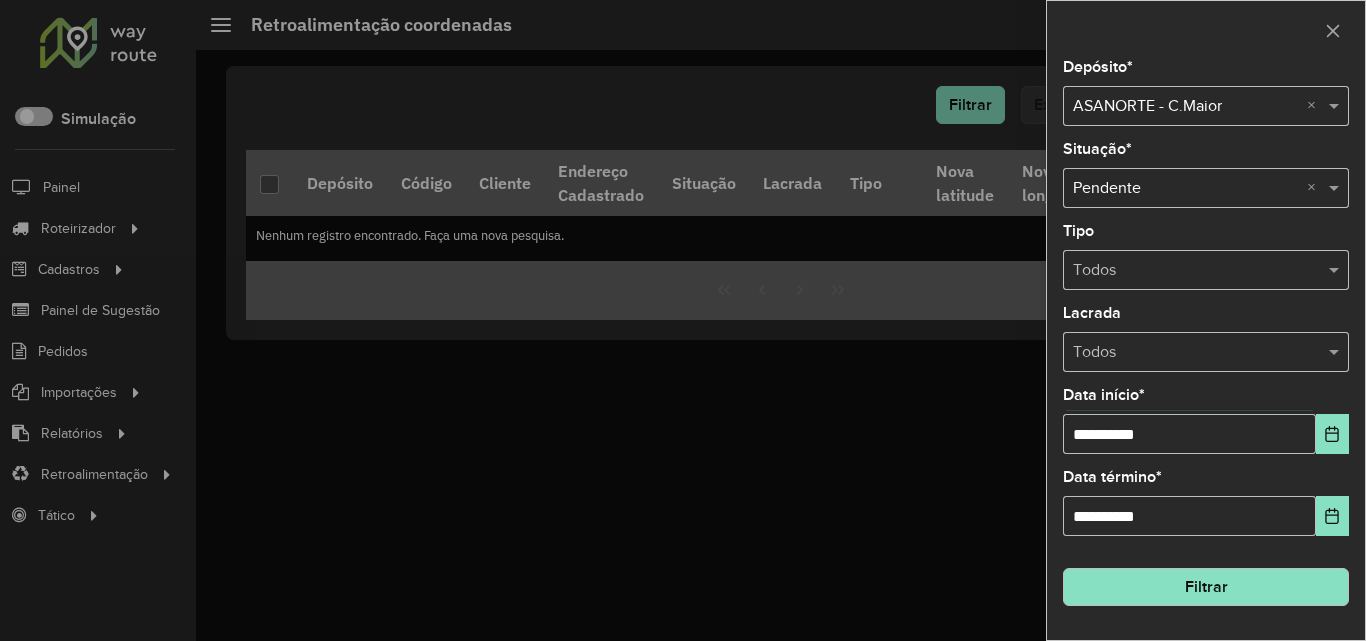 click on "Filtrar" 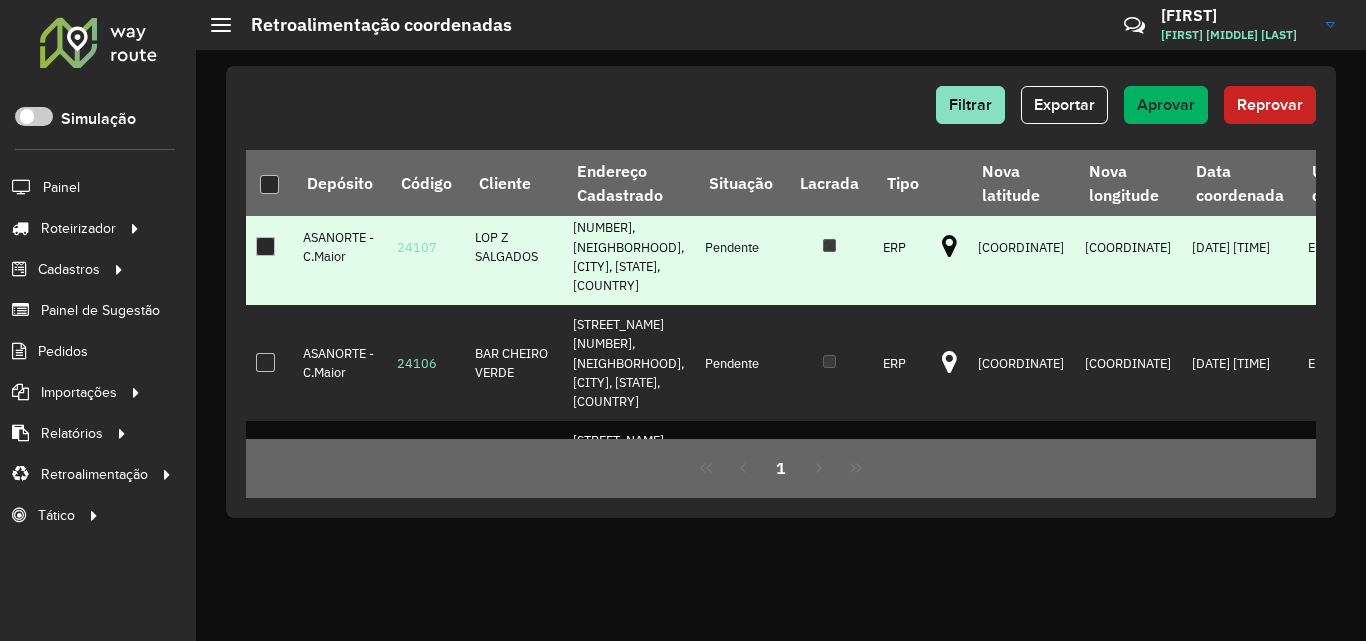 scroll, scrollTop: 0, scrollLeft: 0, axis: both 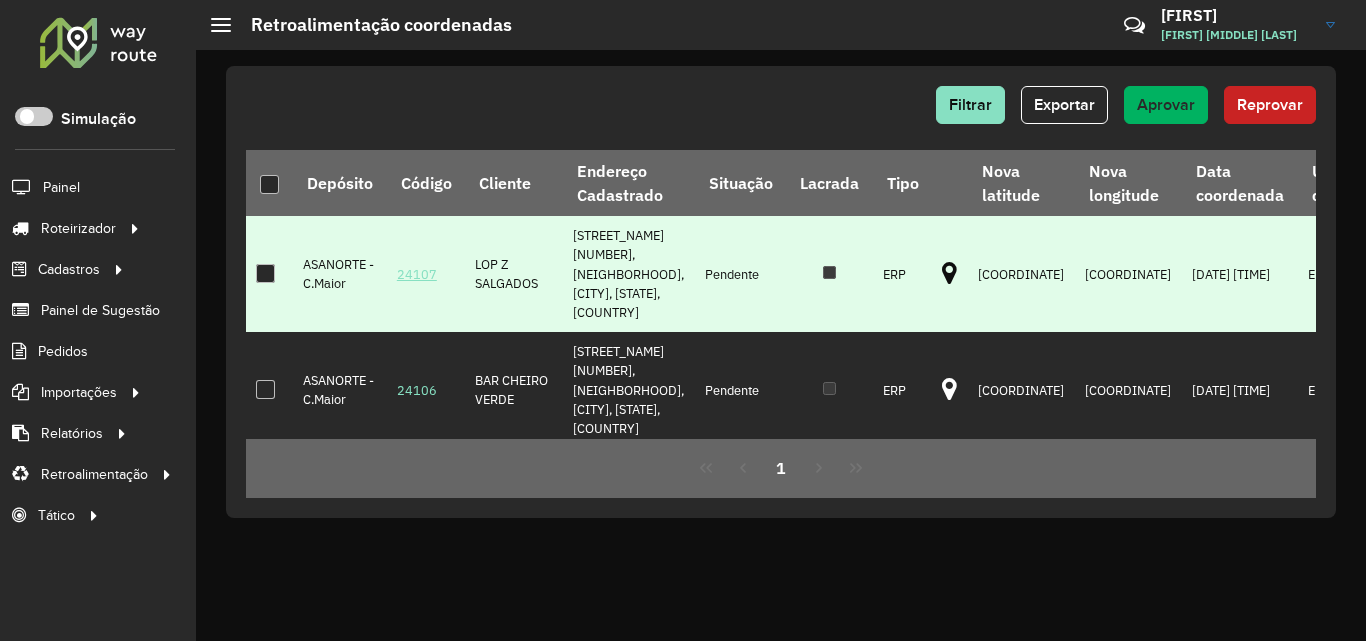 drag, startPoint x: 405, startPoint y: 285, endPoint x: 434, endPoint y: 284, distance: 29.017237 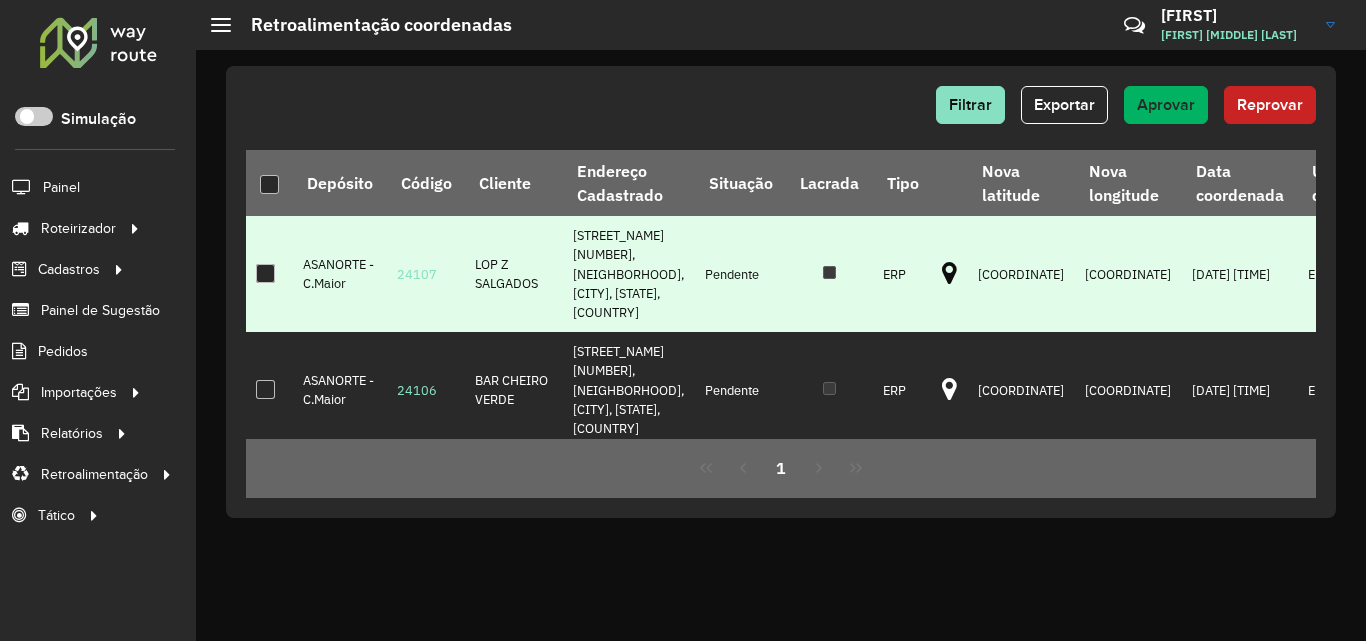 copy on "24107" 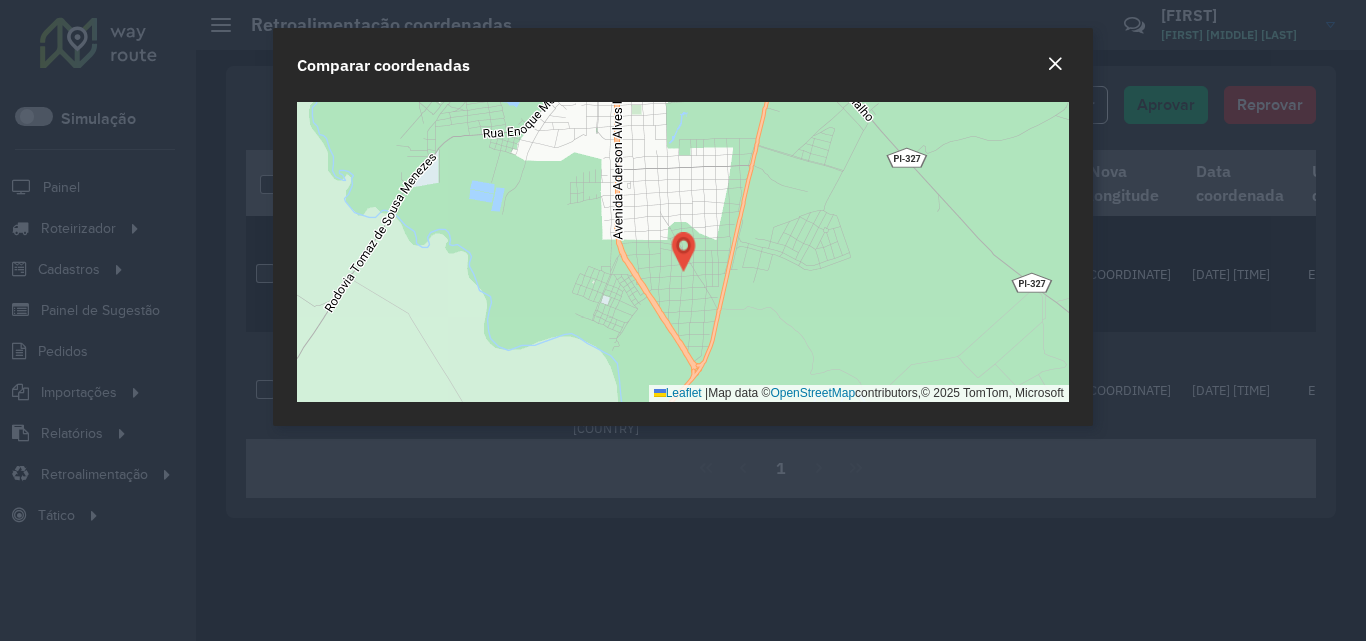 drag, startPoint x: 1057, startPoint y: 62, endPoint x: 962, endPoint y: 82, distance: 97.082436 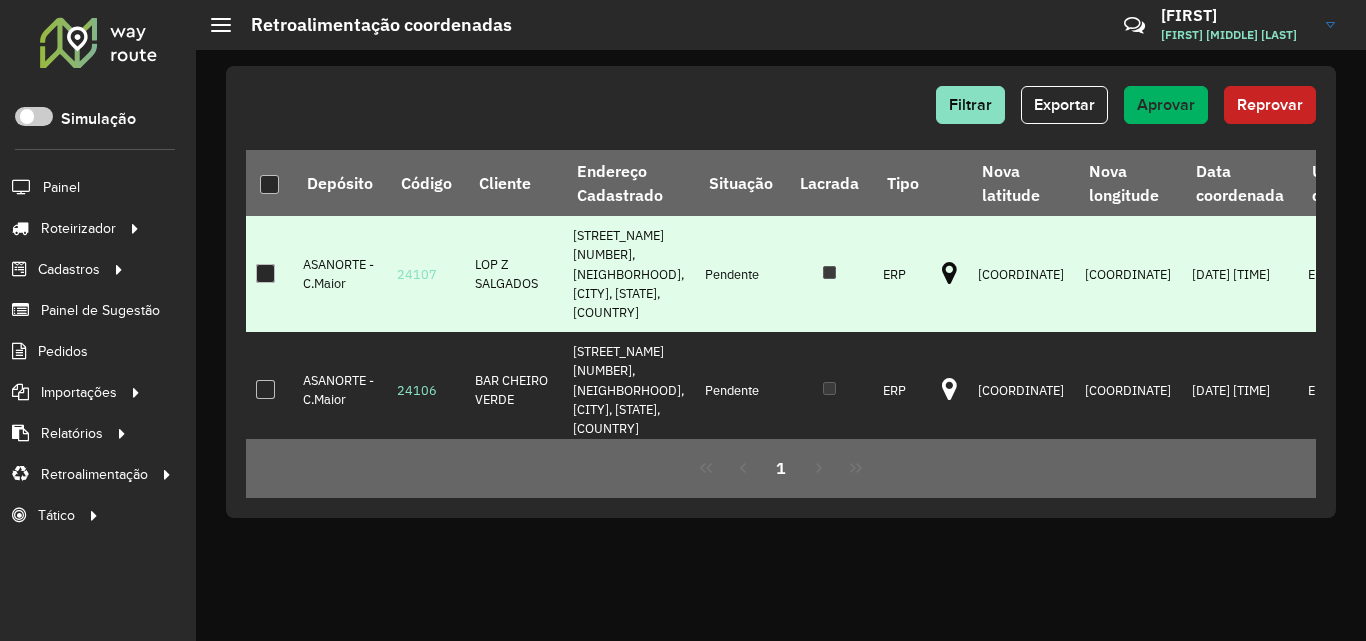 click at bounding box center [265, 273] 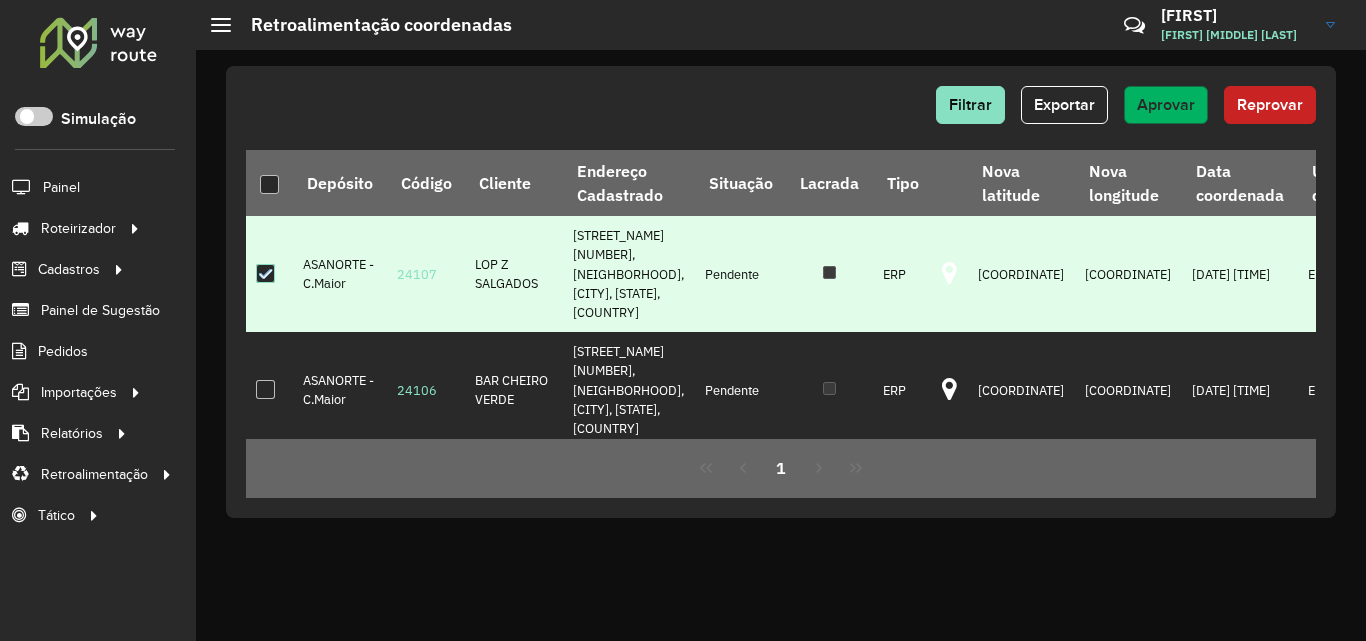 click on "Aprovar" 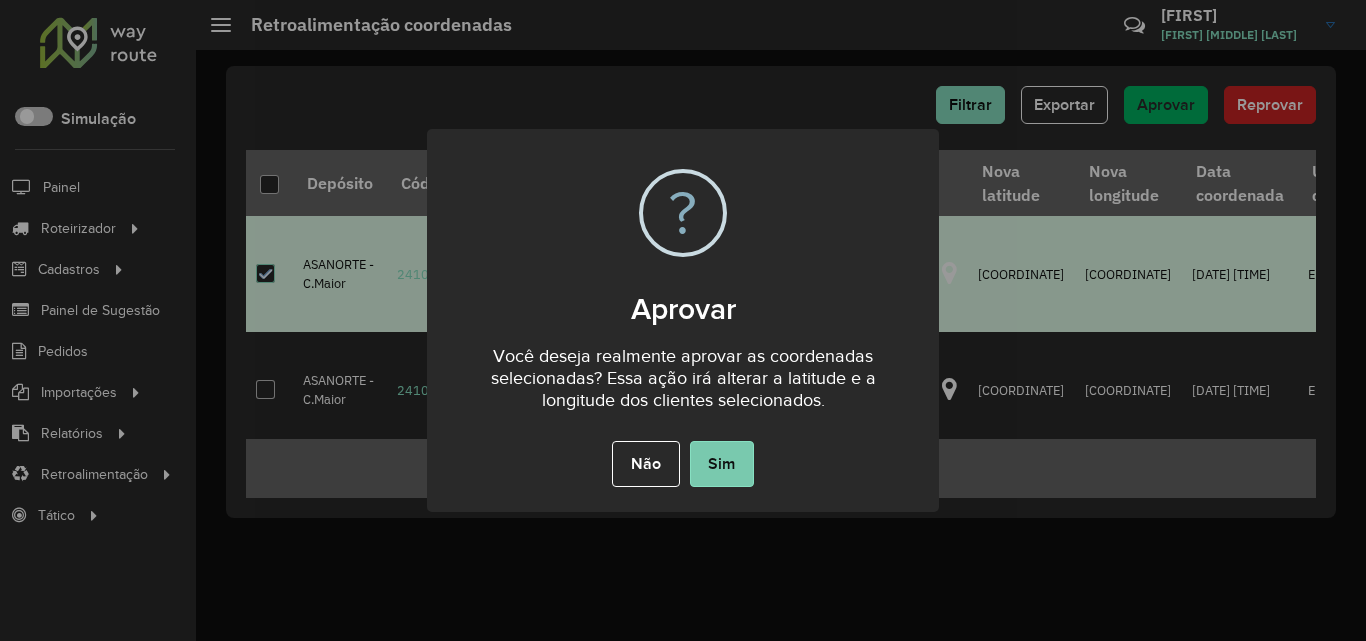 click on "Sim" at bounding box center [722, 464] 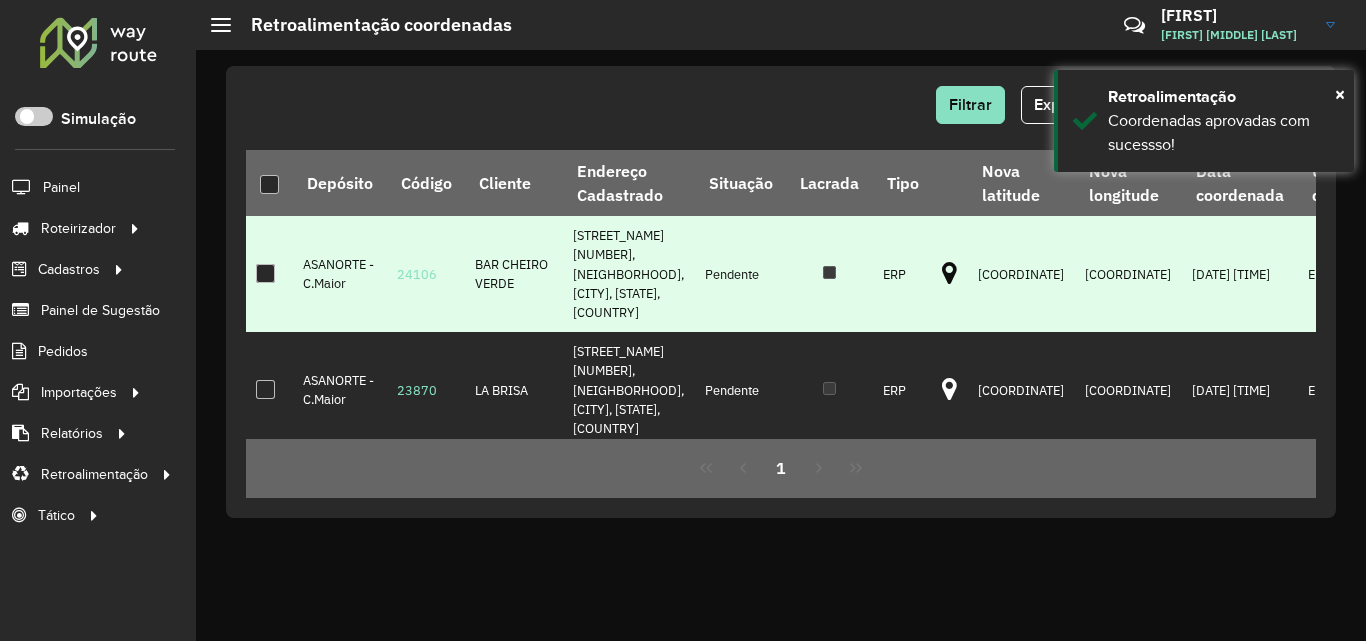 drag, startPoint x: 403, startPoint y: 270, endPoint x: 436, endPoint y: 271, distance: 33.01515 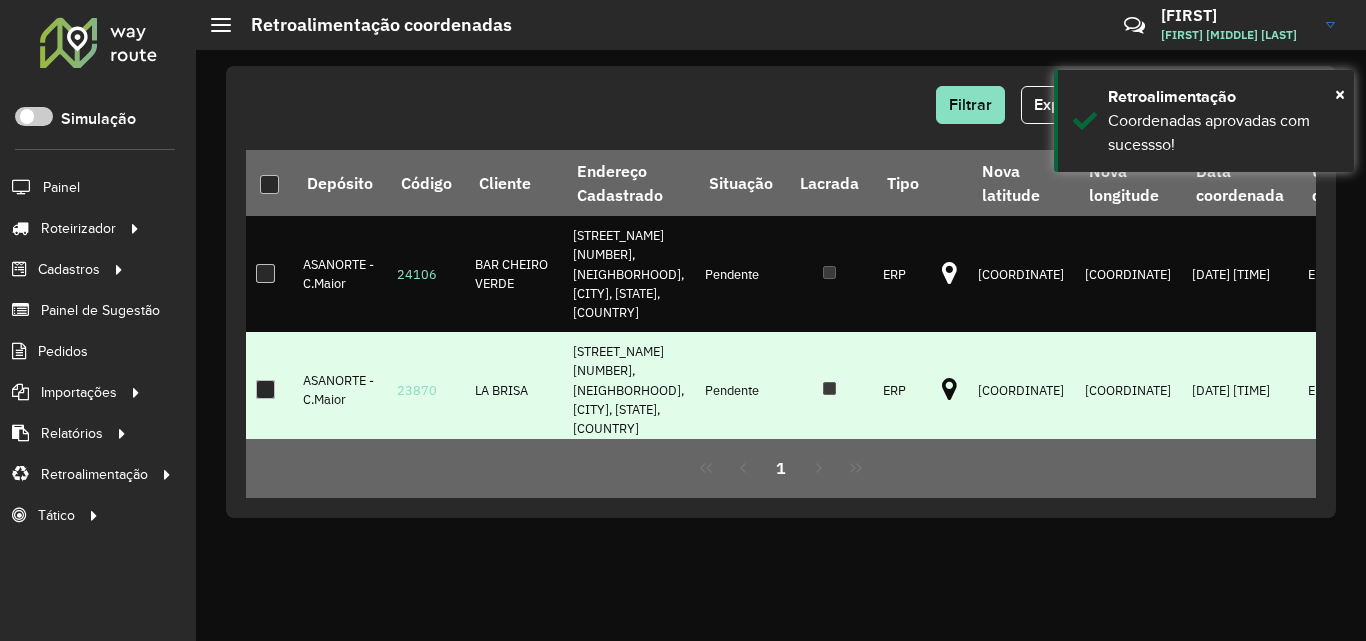 copy on "24106" 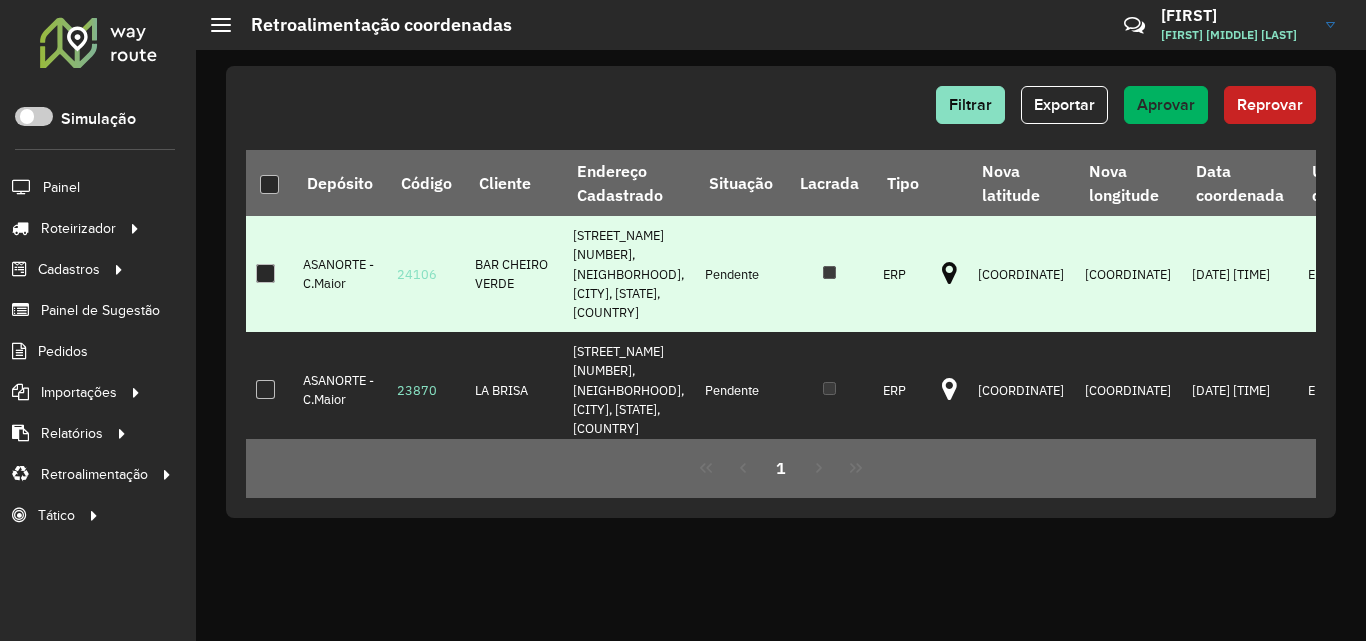 click at bounding box center [949, 274] 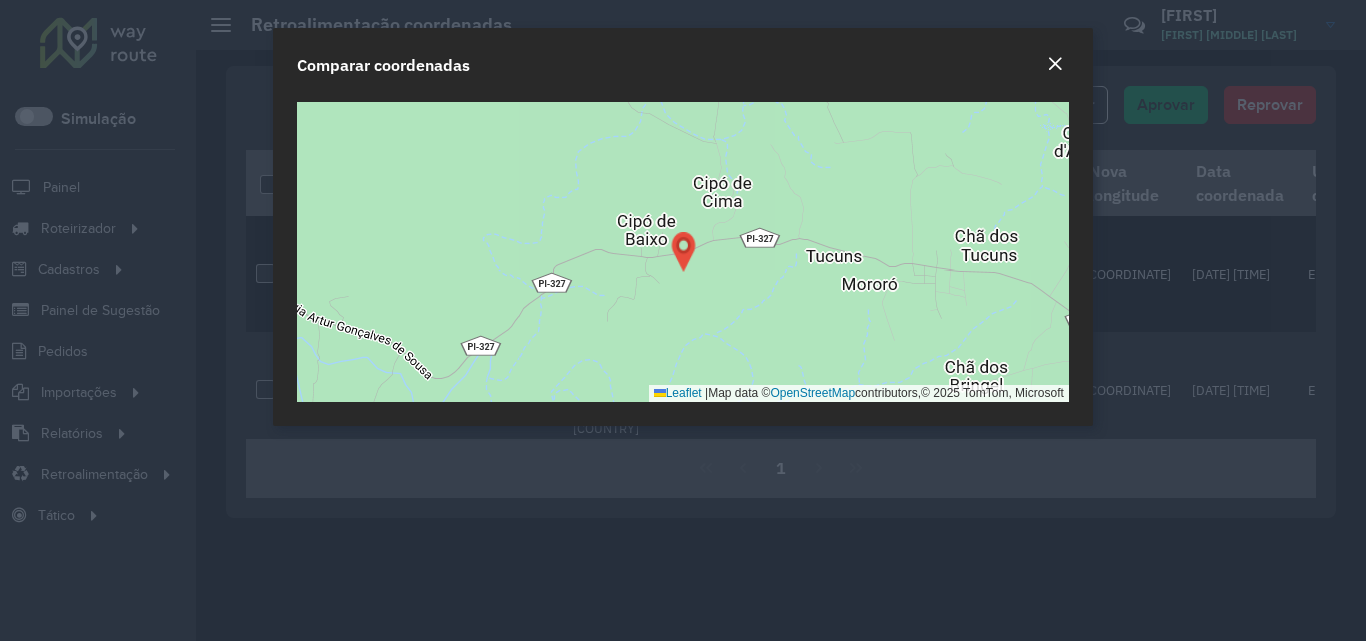 click 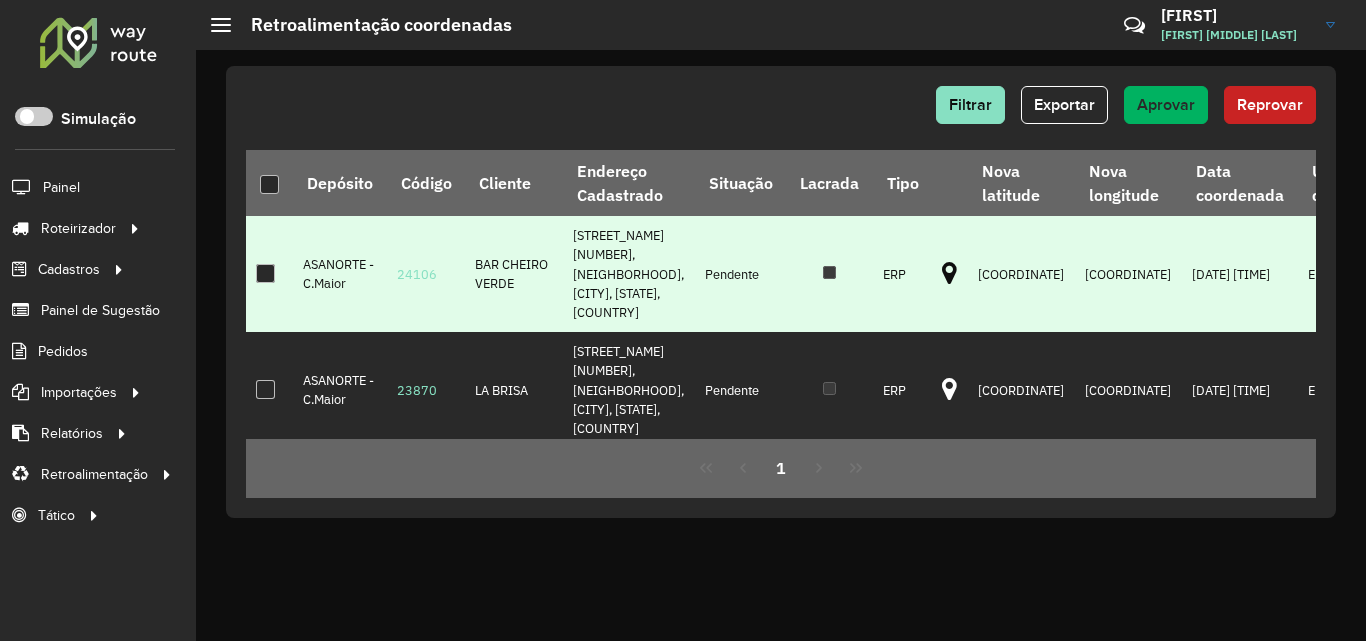 drag, startPoint x: 271, startPoint y: 275, endPoint x: 445, endPoint y: 234, distance: 178.76521 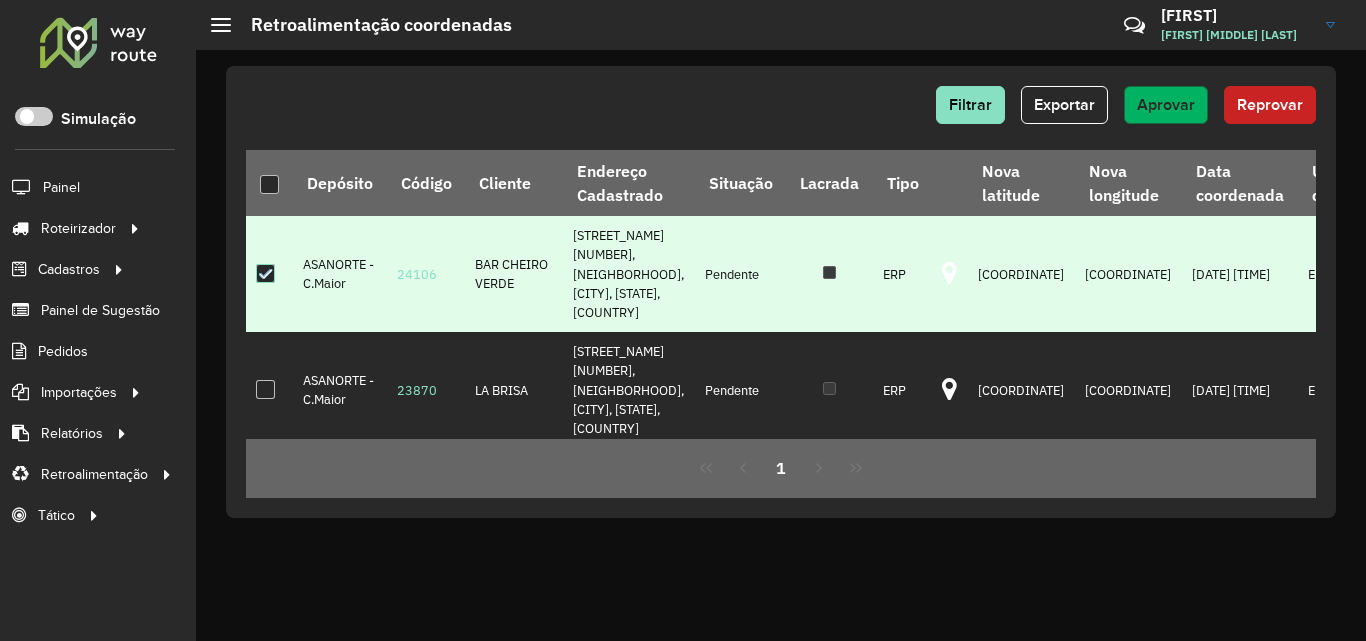 click on "Aprovar" 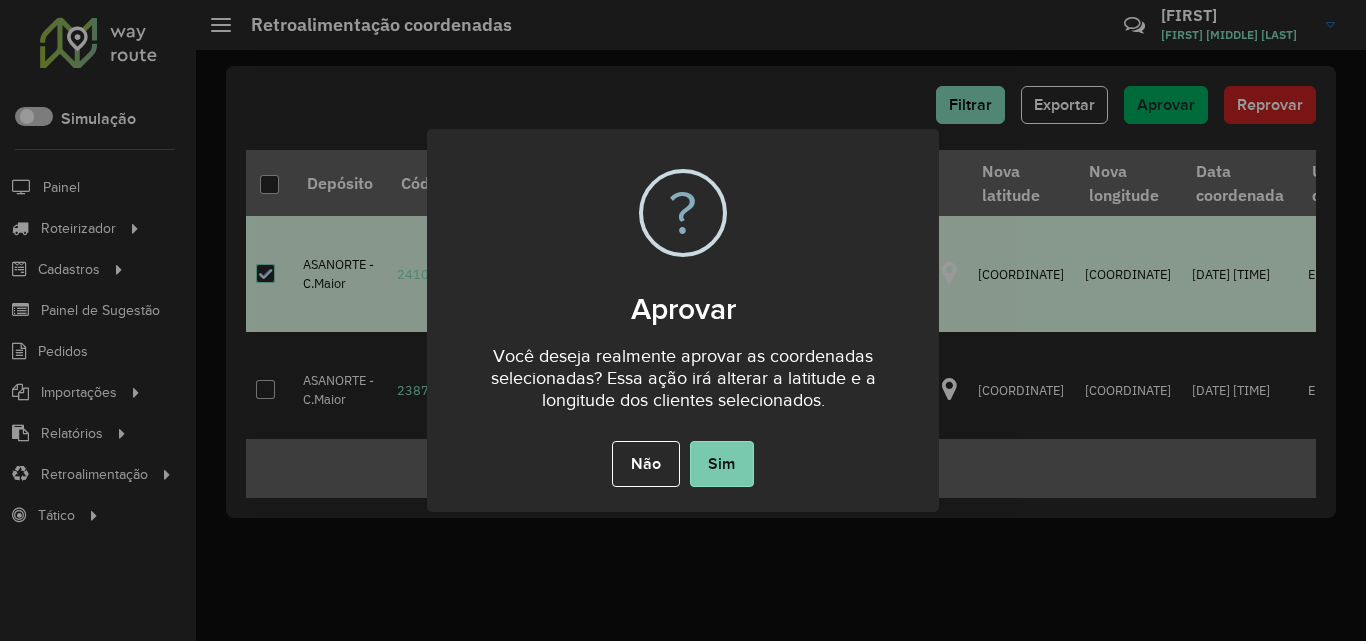 click on "Sim" at bounding box center (722, 464) 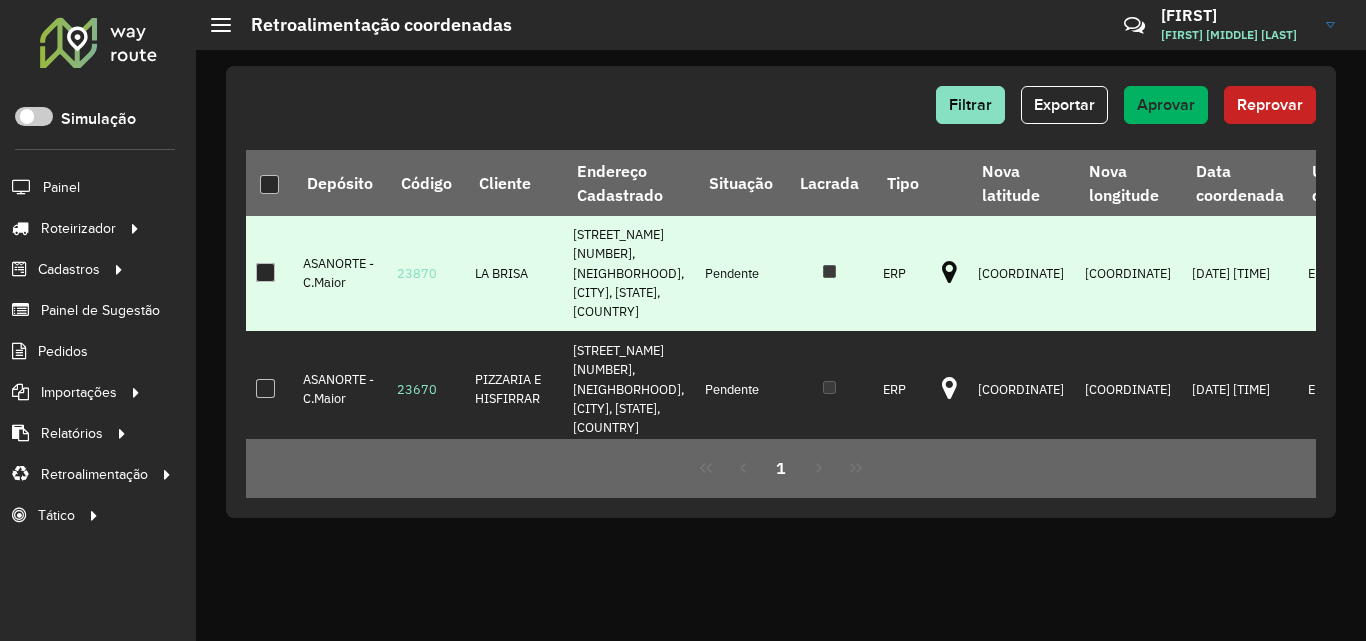 scroll, scrollTop: 0, scrollLeft: 0, axis: both 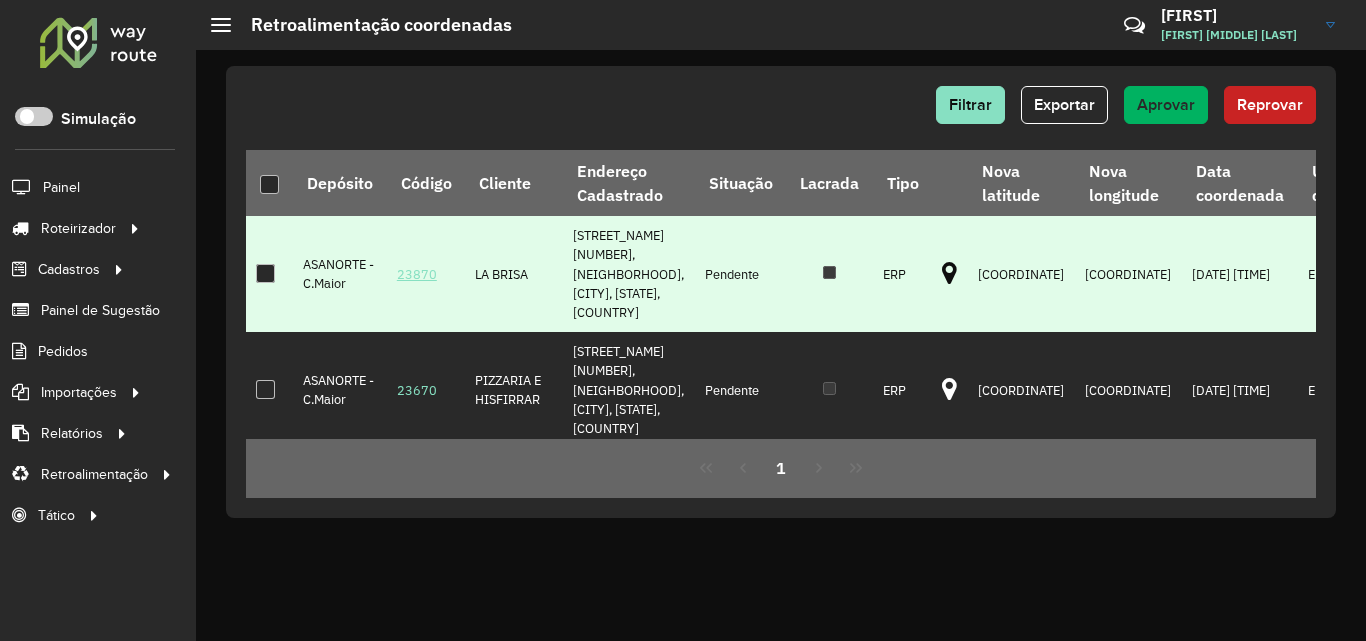 drag, startPoint x: 393, startPoint y: 272, endPoint x: 433, endPoint y: 268, distance: 40.1995 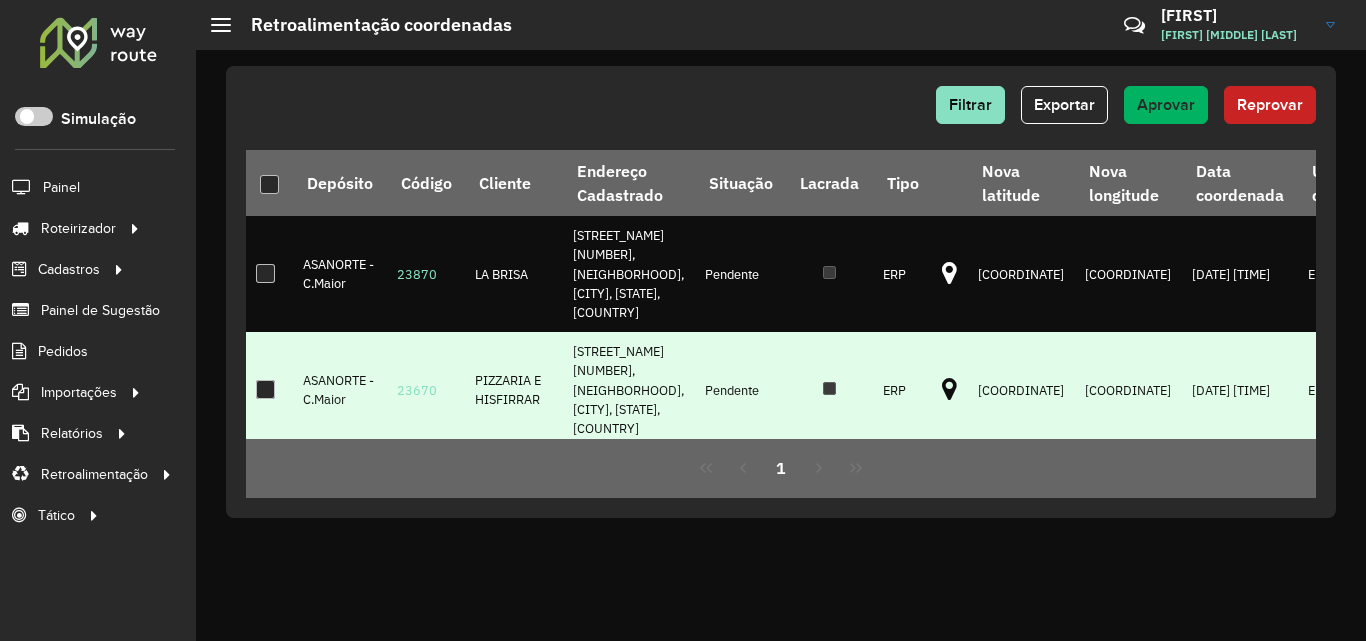 copy on "23870" 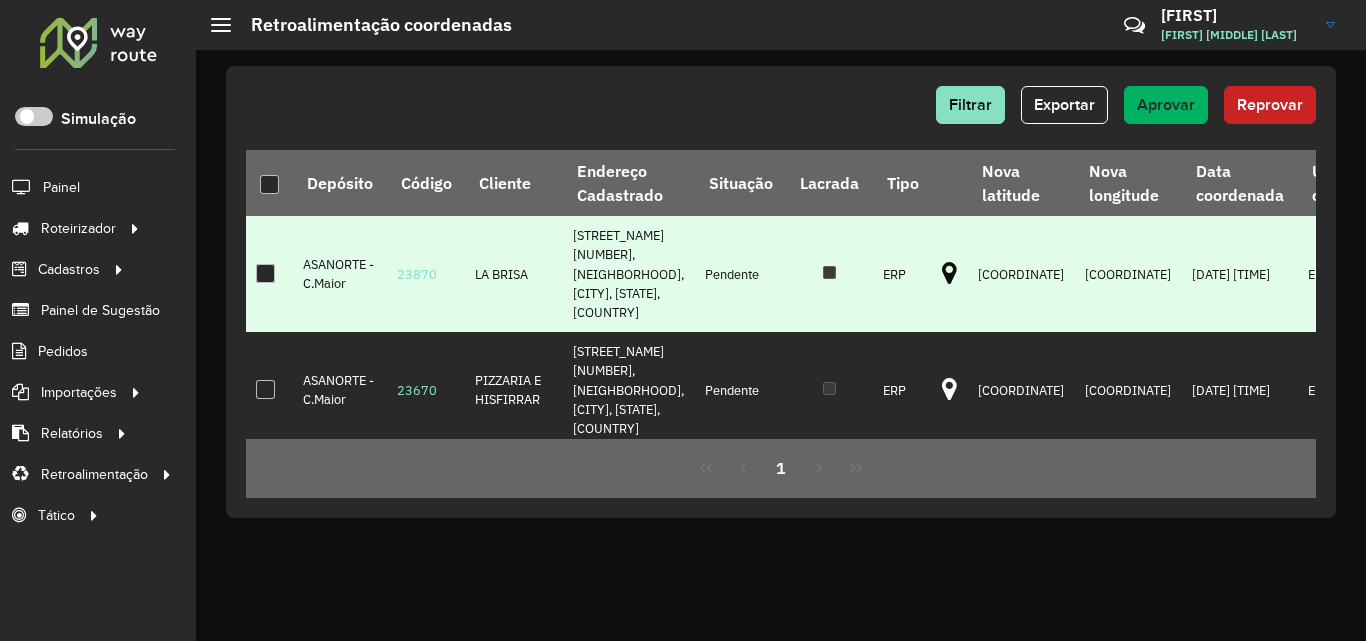 click at bounding box center (950, 274) 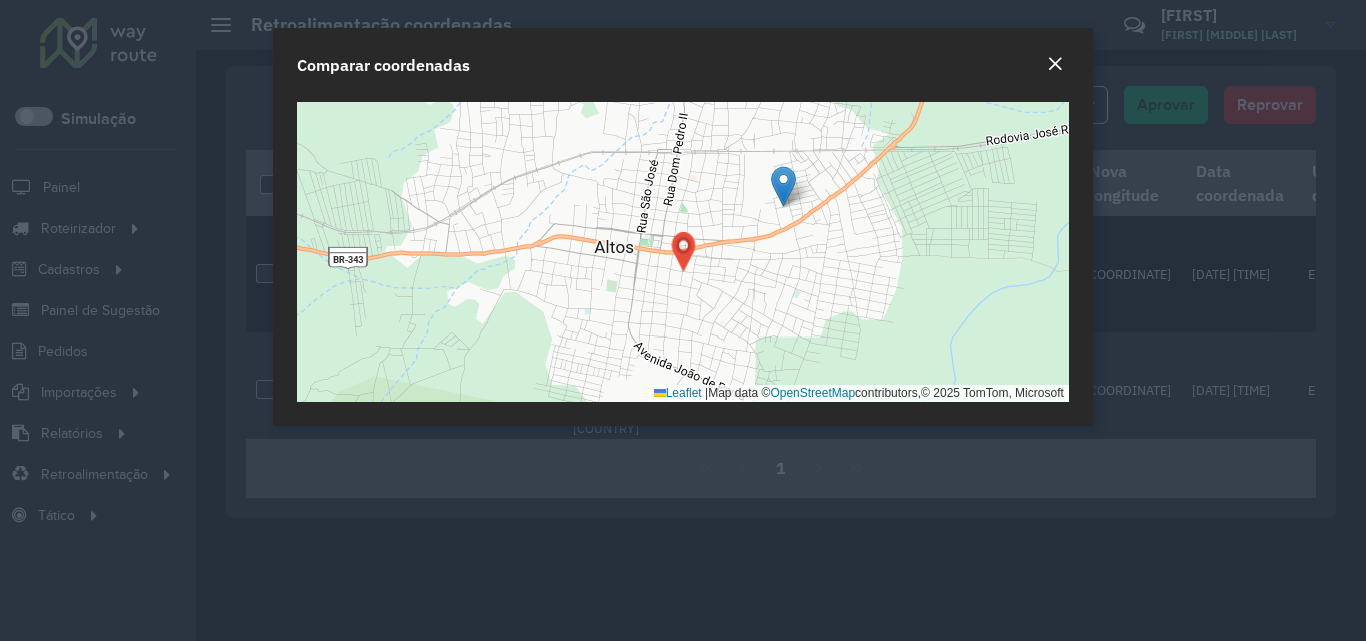 click 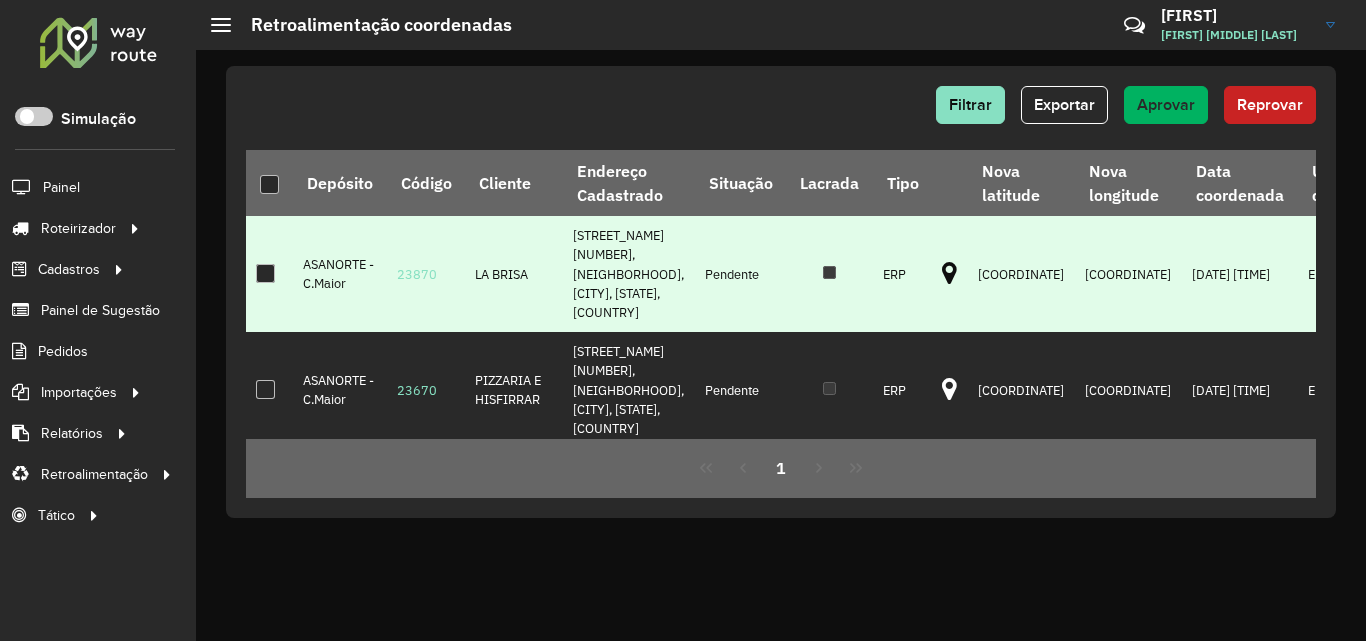 click at bounding box center [265, 273] 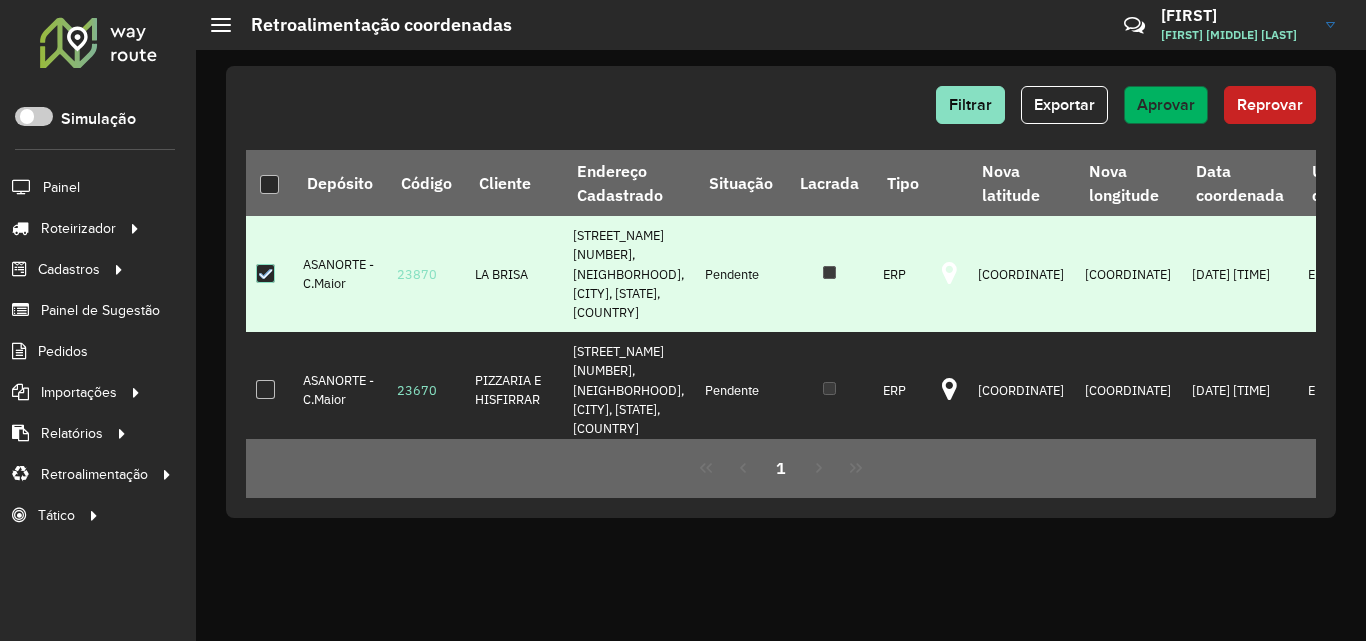 click on "Aprovar" 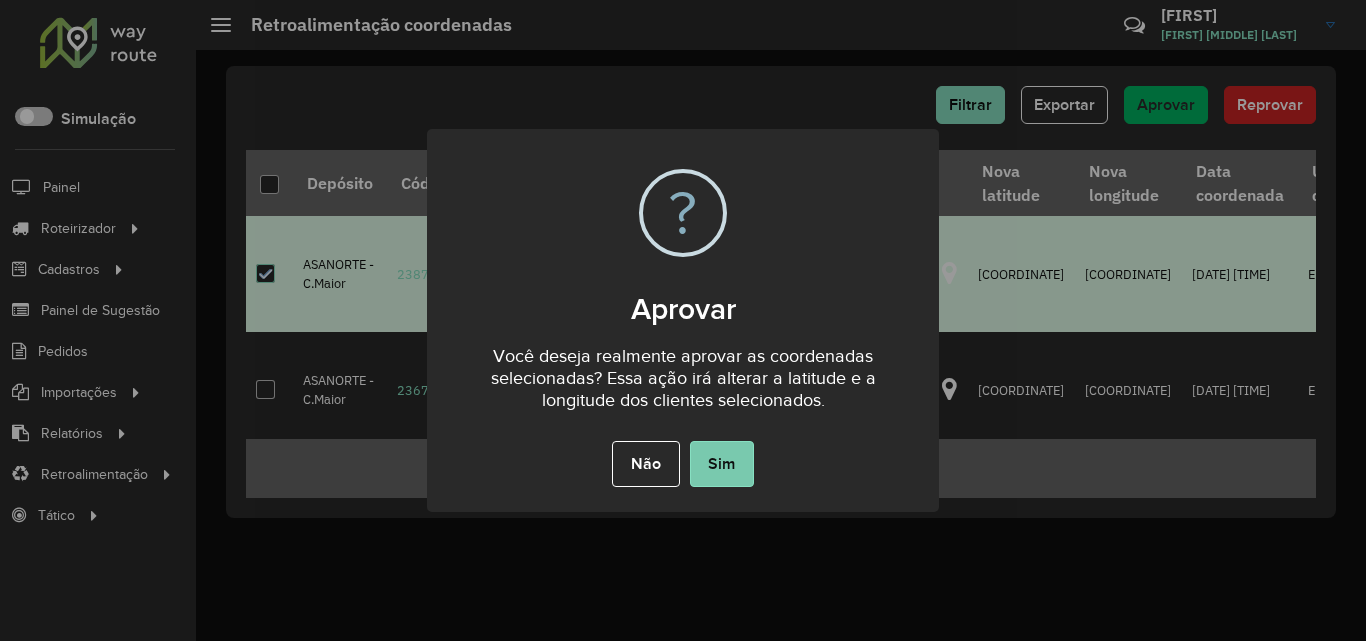 click on "Sim" at bounding box center (722, 464) 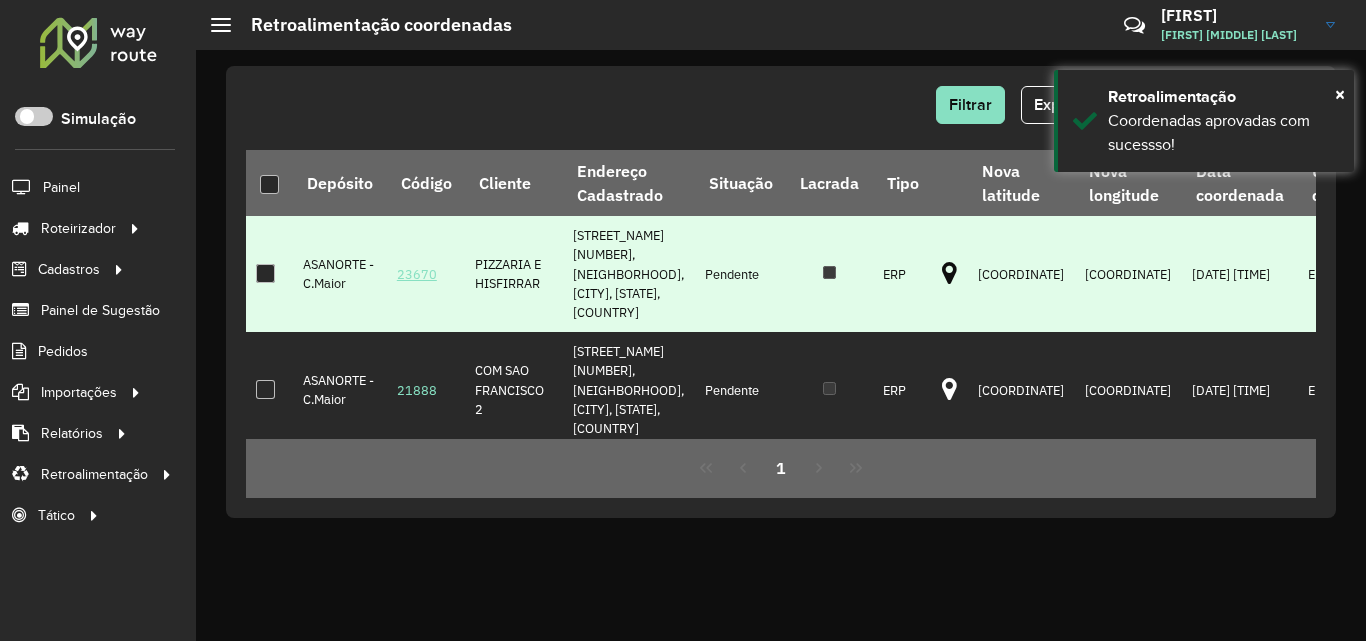 drag, startPoint x: 390, startPoint y: 259, endPoint x: 435, endPoint y: 260, distance: 45.01111 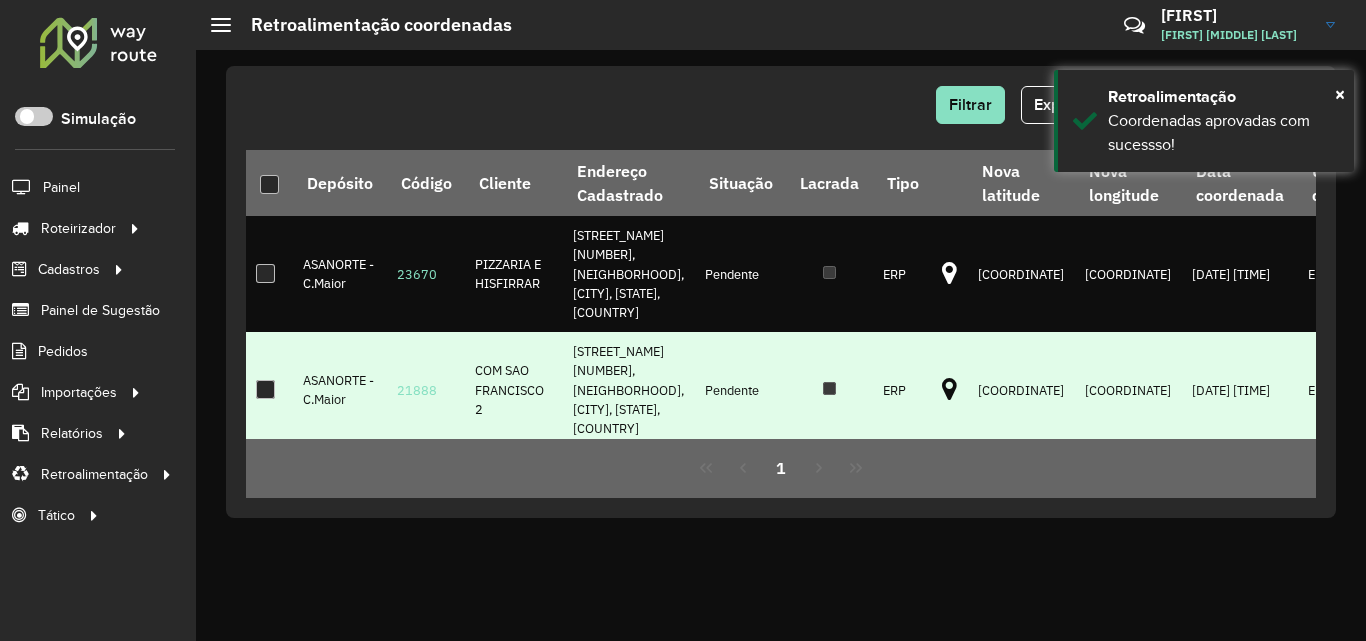 copy on "23670" 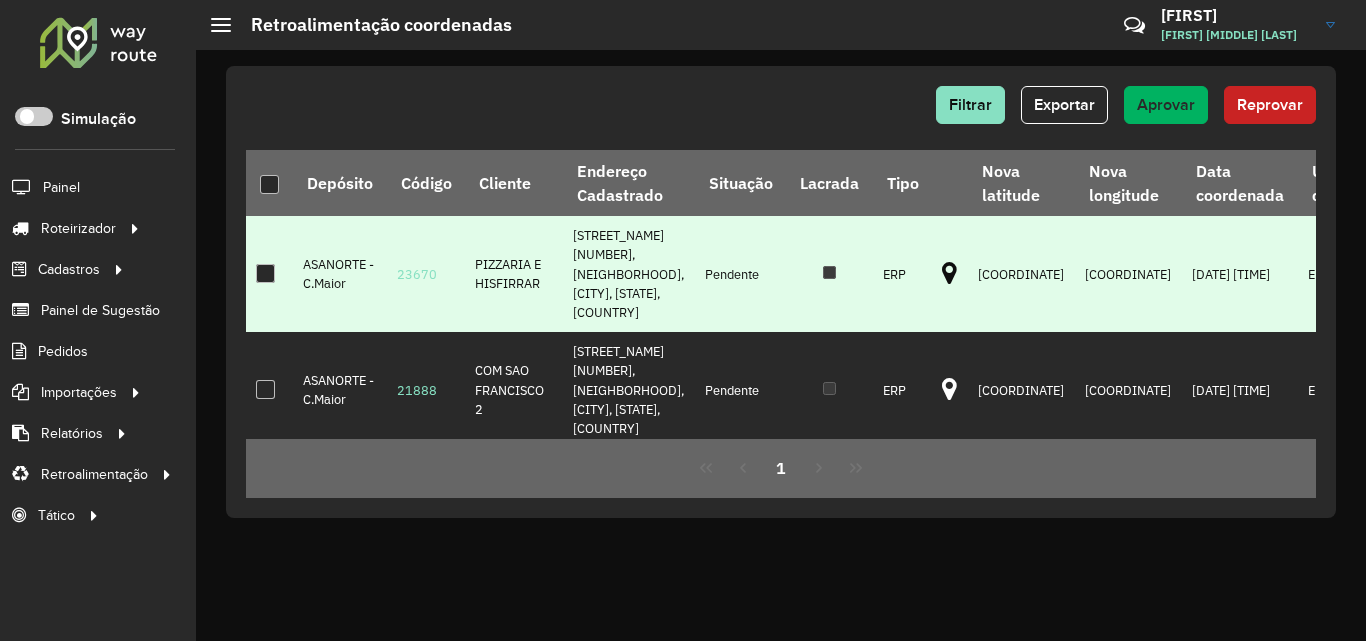 click at bounding box center (949, 274) 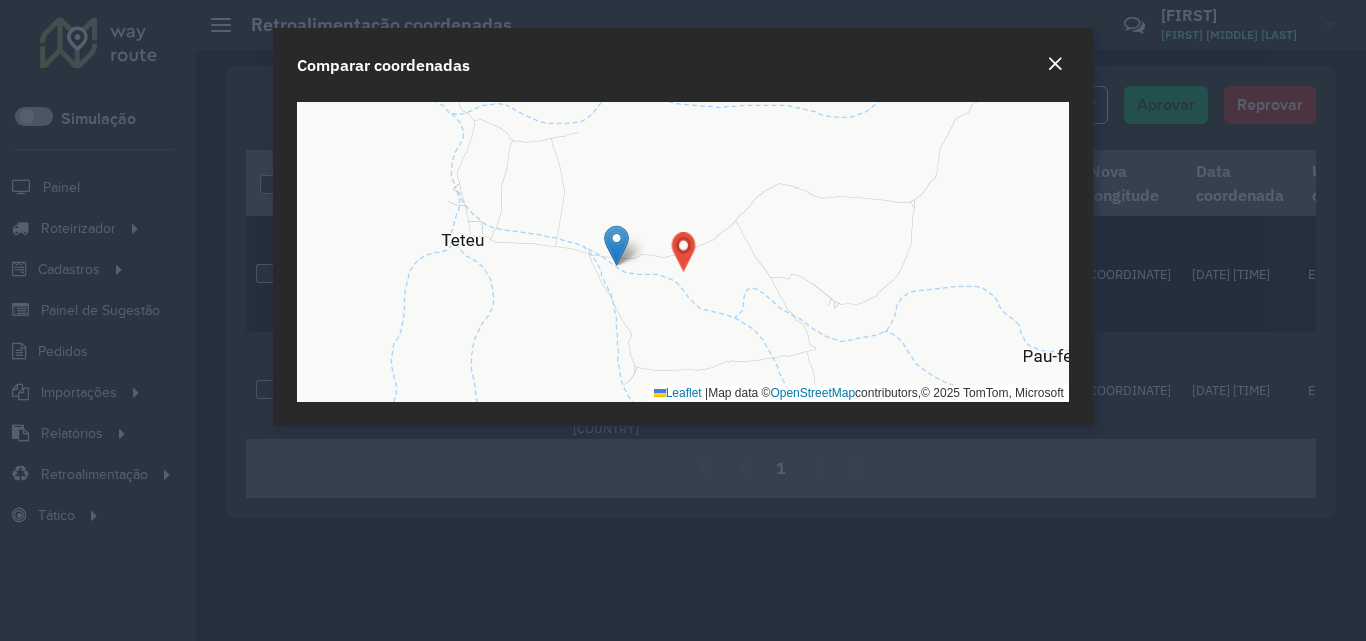 click 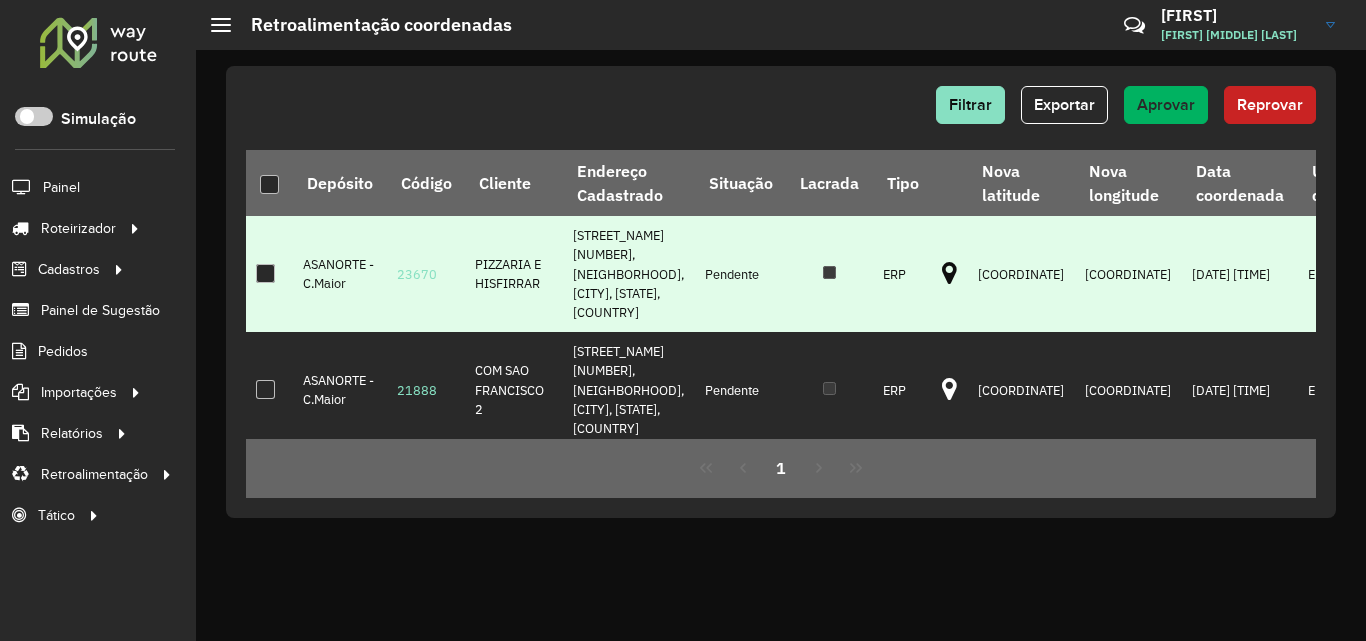 click at bounding box center (265, 273) 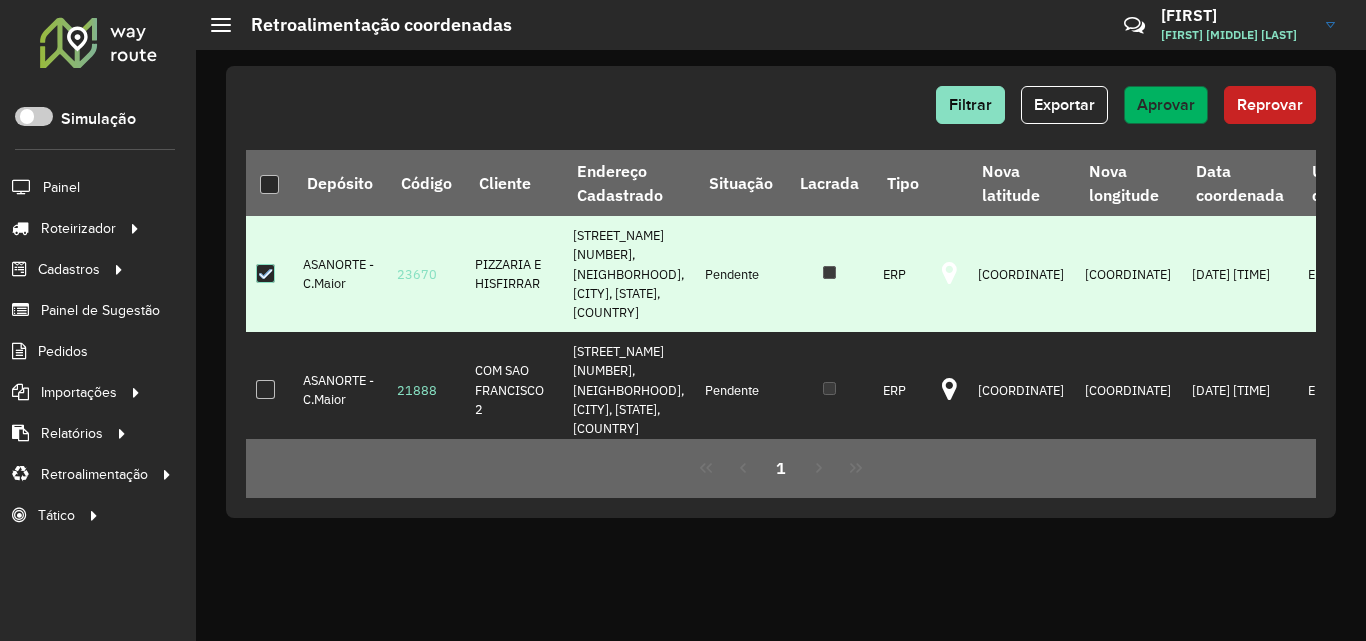 click on "Aprovar" 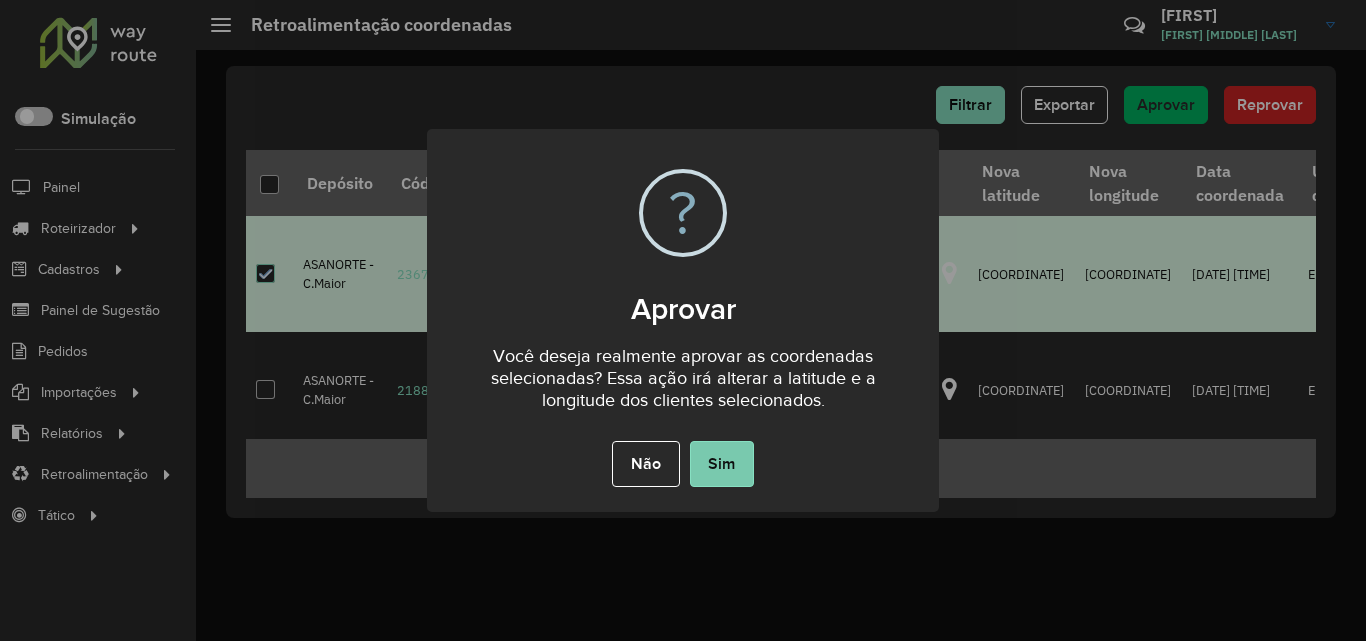 click on "Sim" at bounding box center [722, 464] 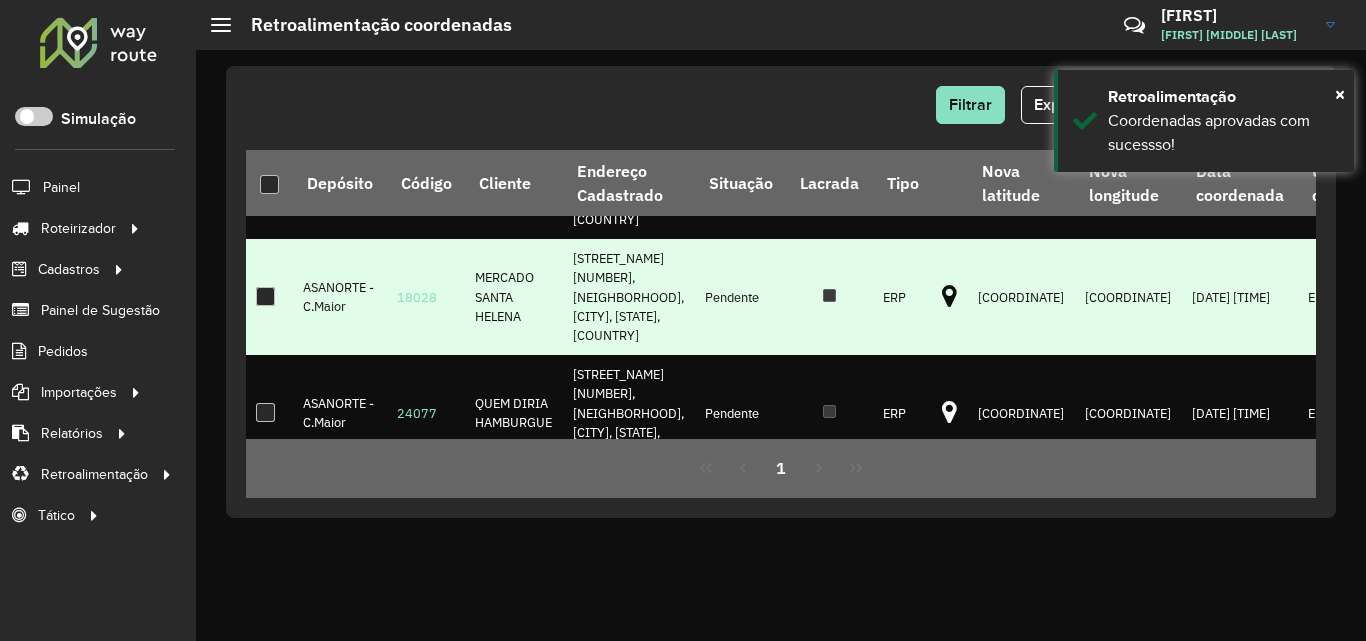 scroll, scrollTop: 0, scrollLeft: 0, axis: both 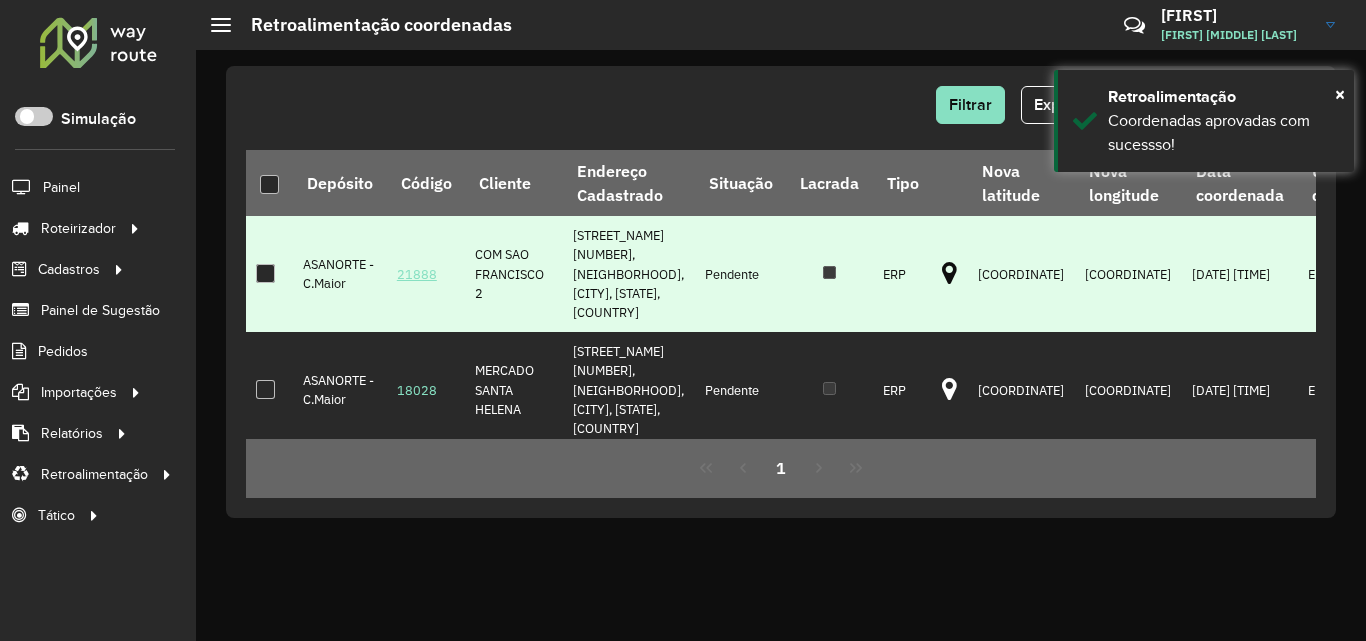 drag, startPoint x: 389, startPoint y: 284, endPoint x: 434, endPoint y: 280, distance: 45.17743 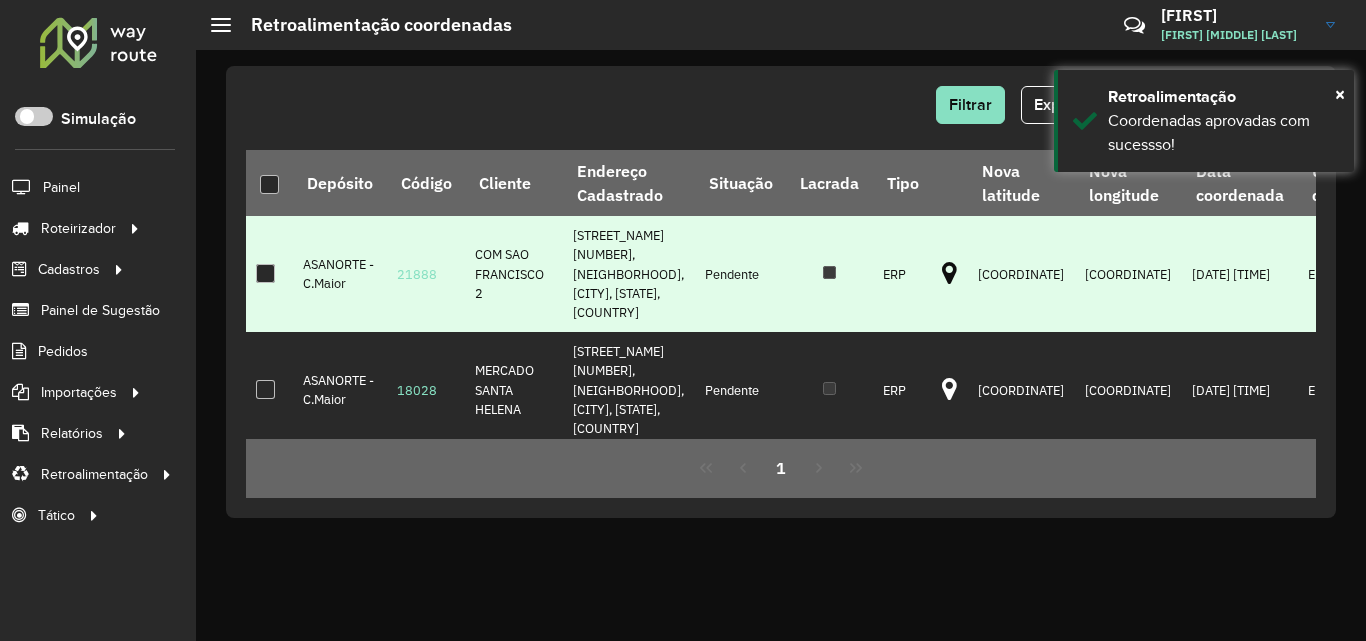 copy on "21888" 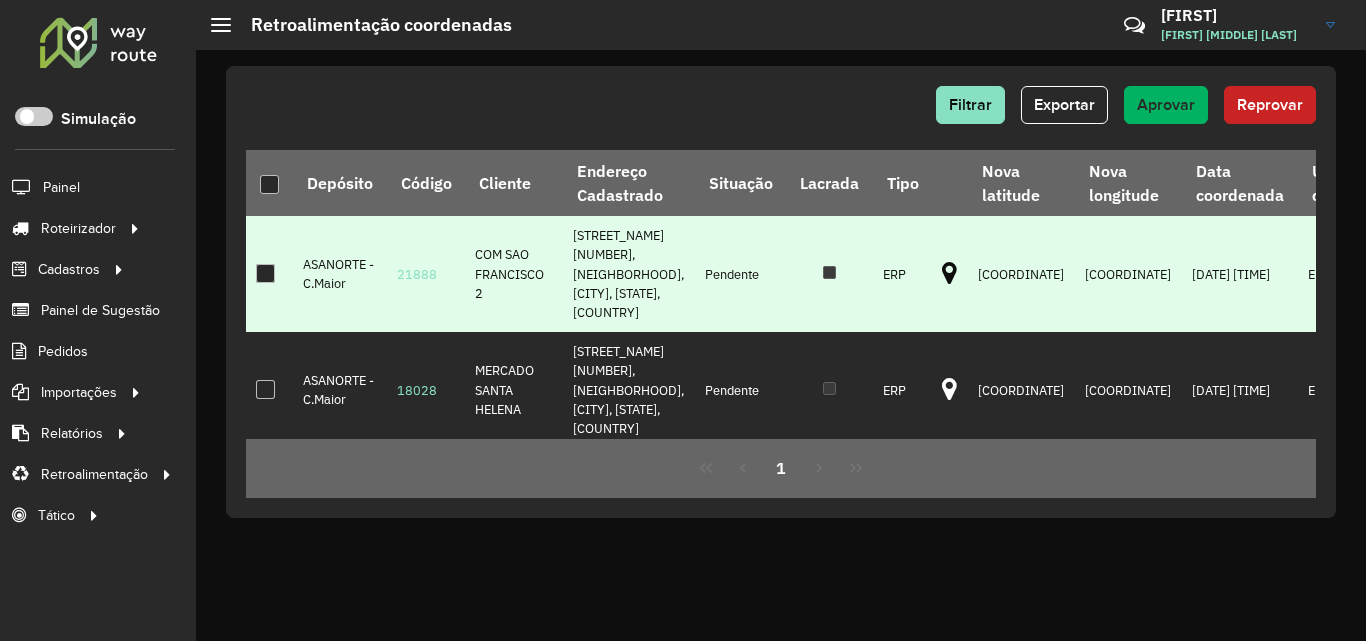 click at bounding box center [949, 274] 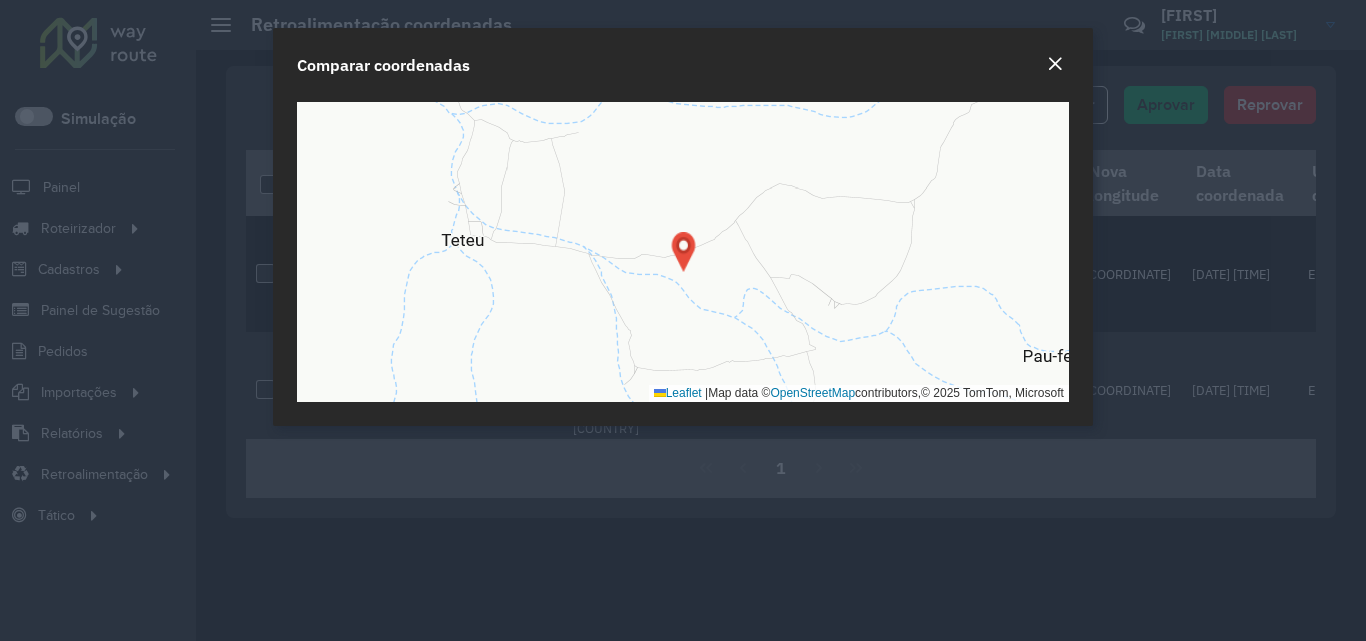 click 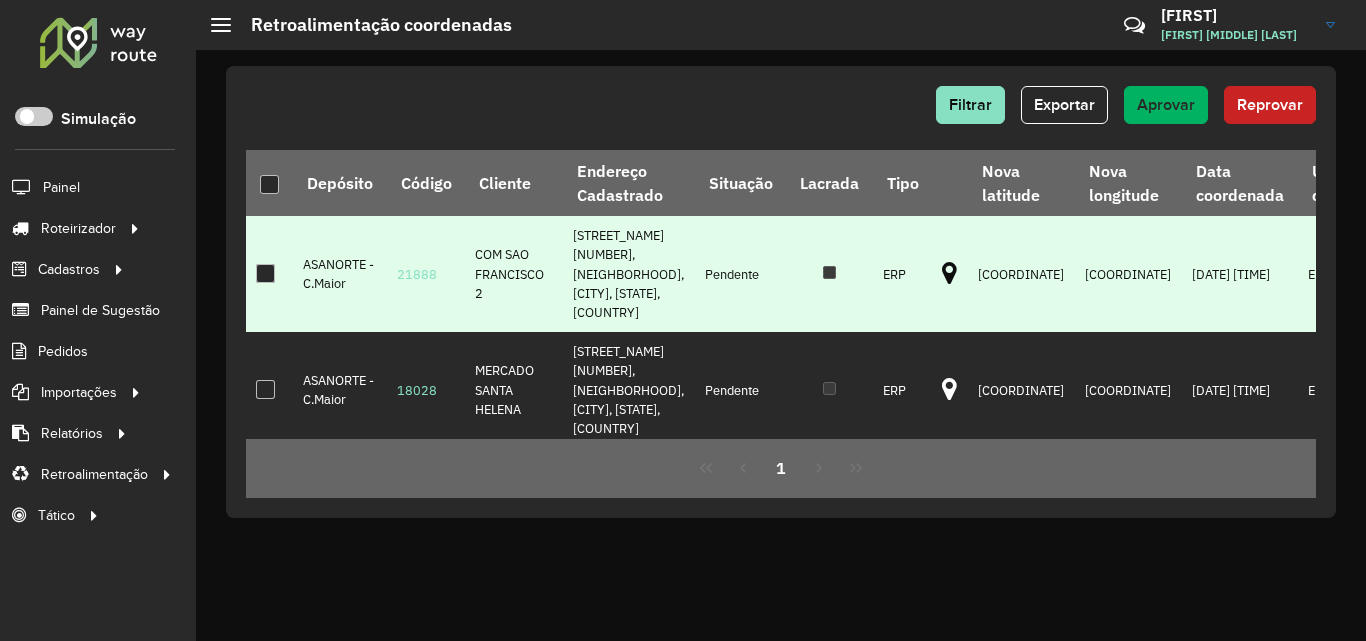 click at bounding box center [265, 273] 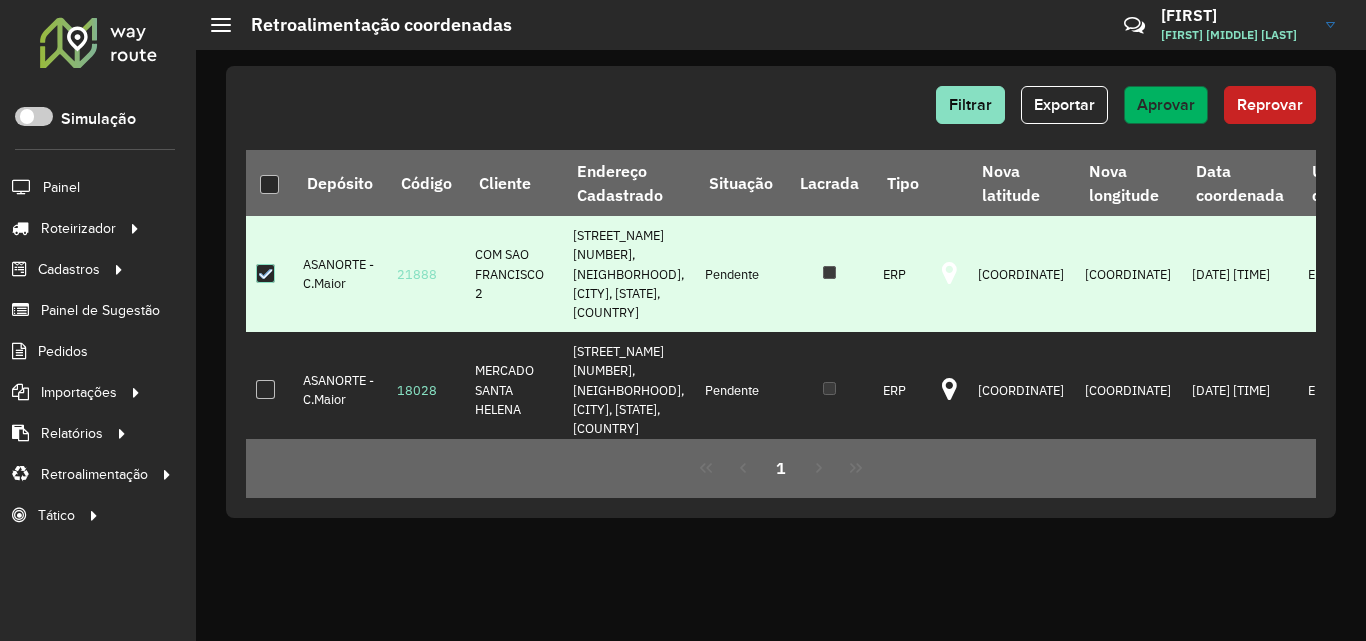 click on "Aprovar" 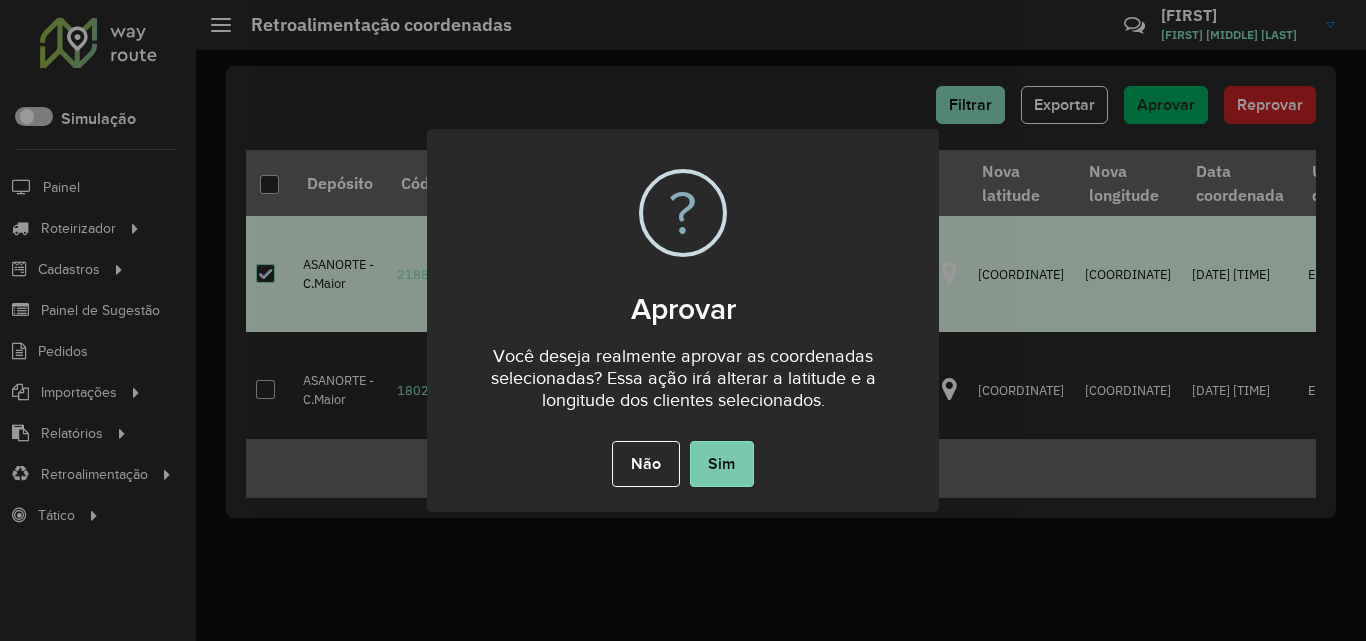 click on "Sim" at bounding box center (722, 464) 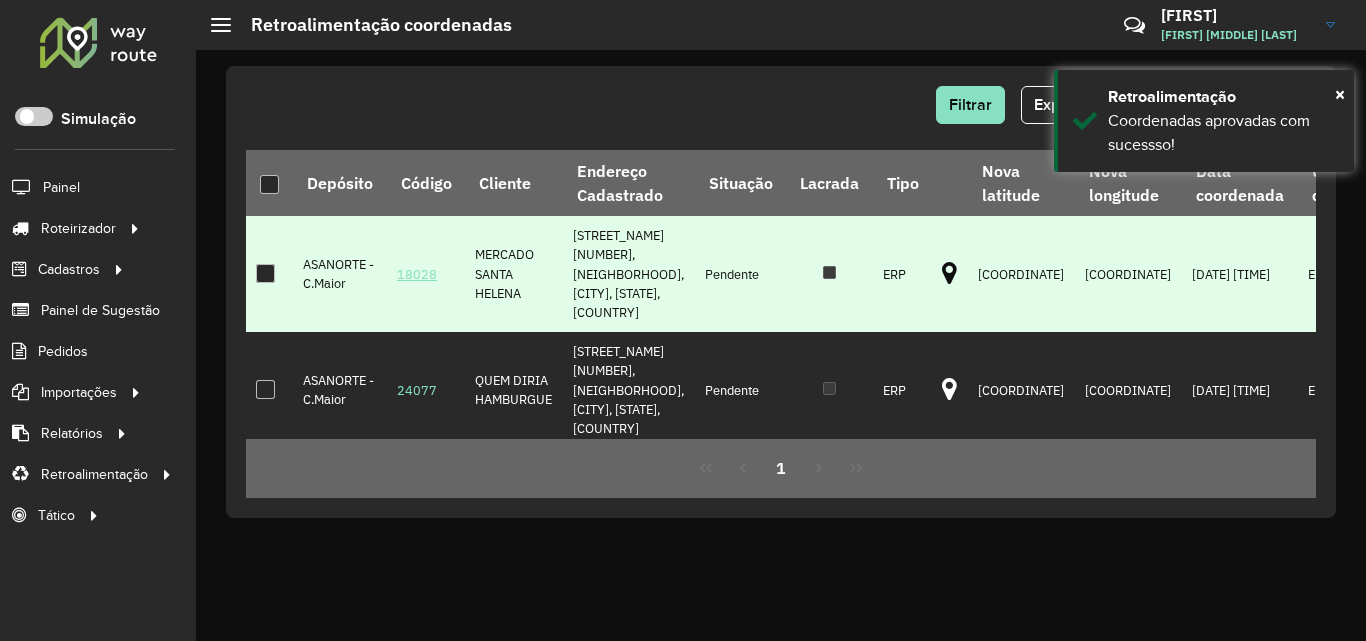 drag, startPoint x: 390, startPoint y: 258, endPoint x: 435, endPoint y: 253, distance: 45.276924 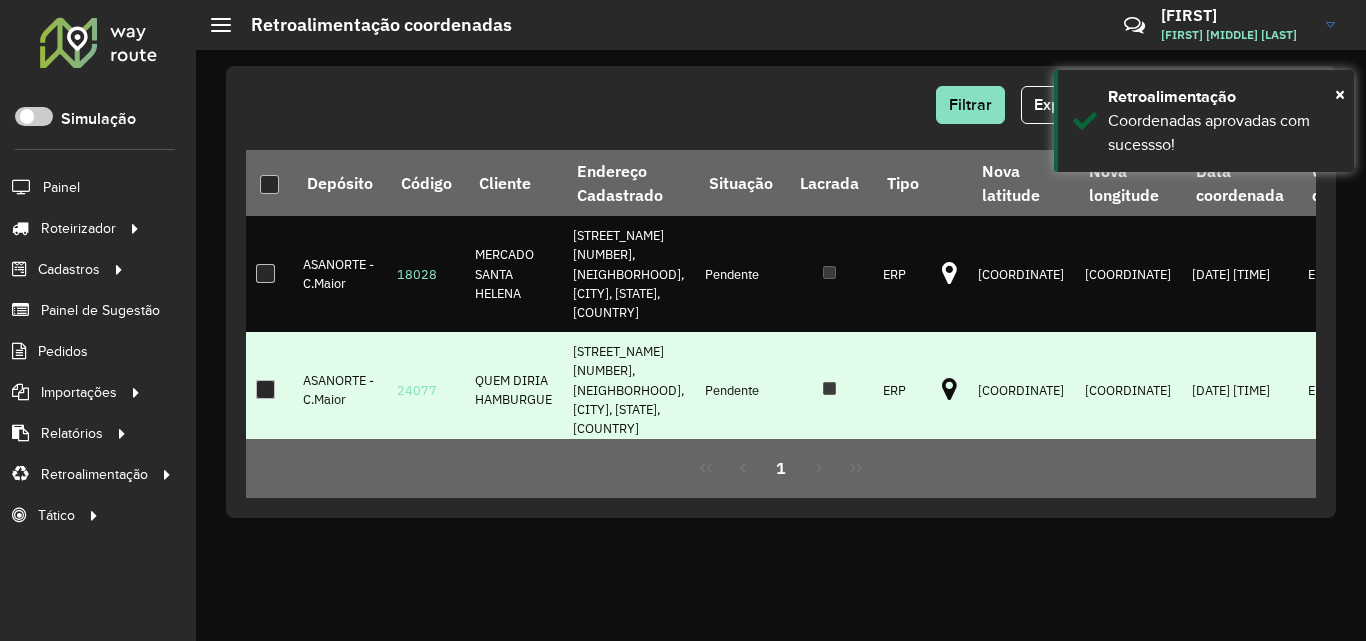 copy on "18028" 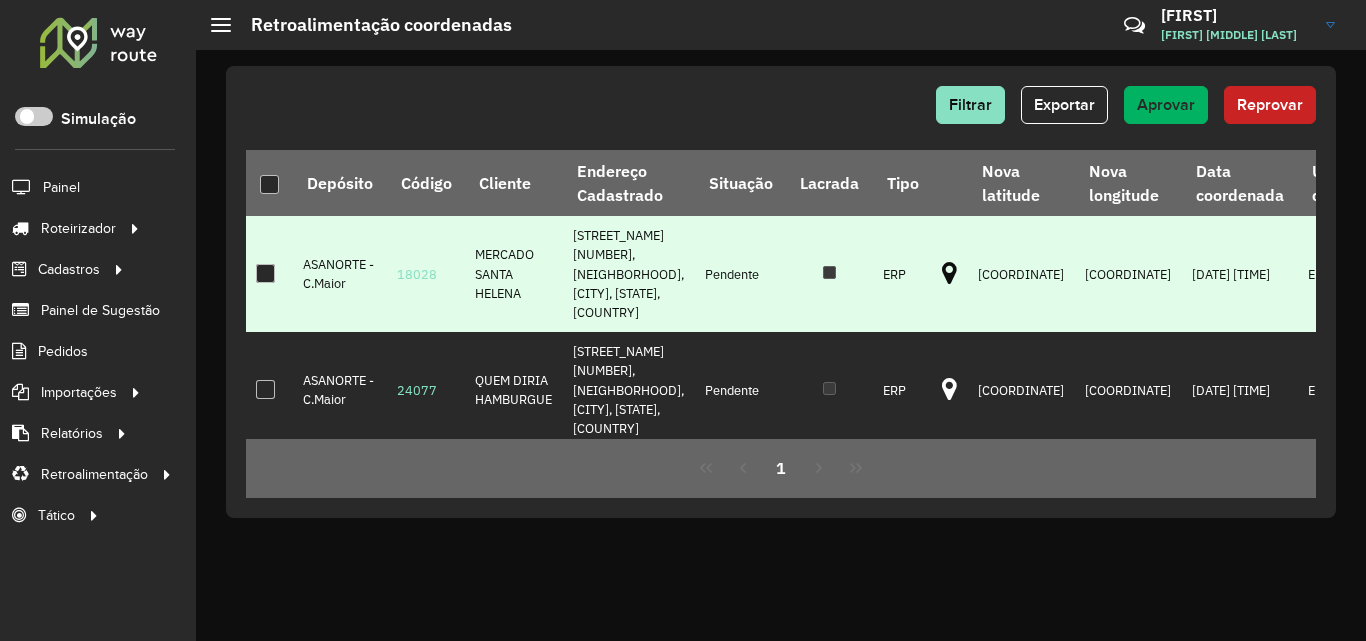 click at bounding box center [949, 274] 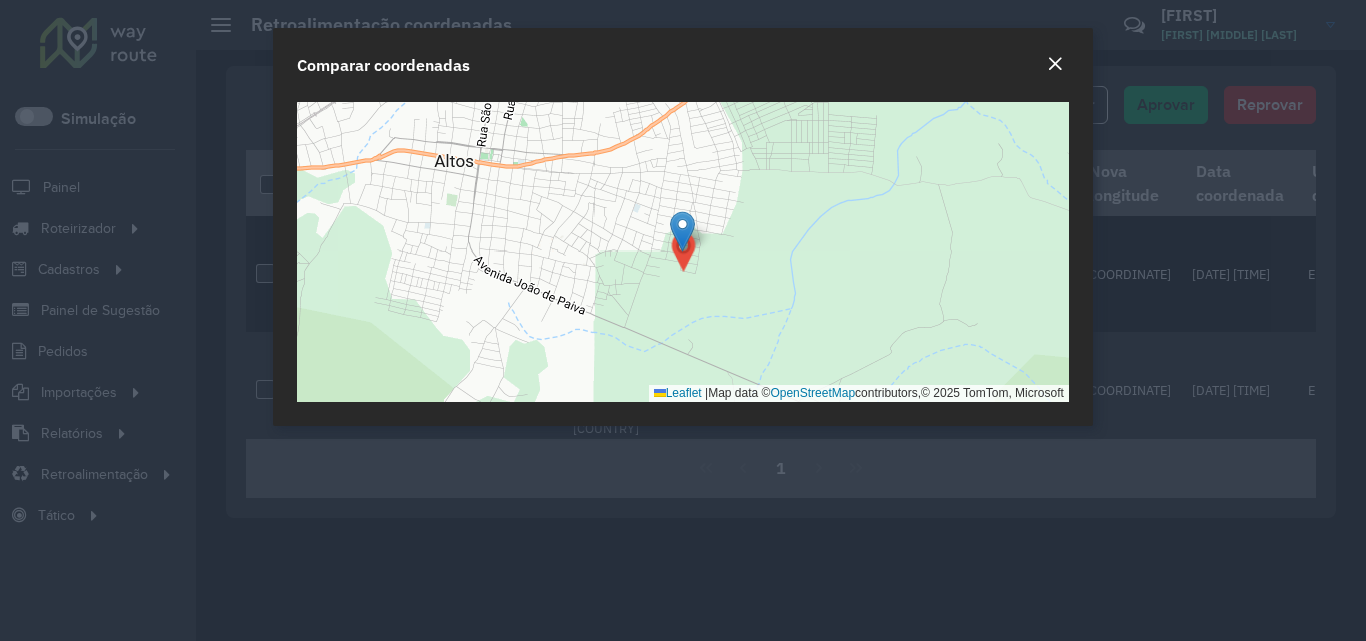 click 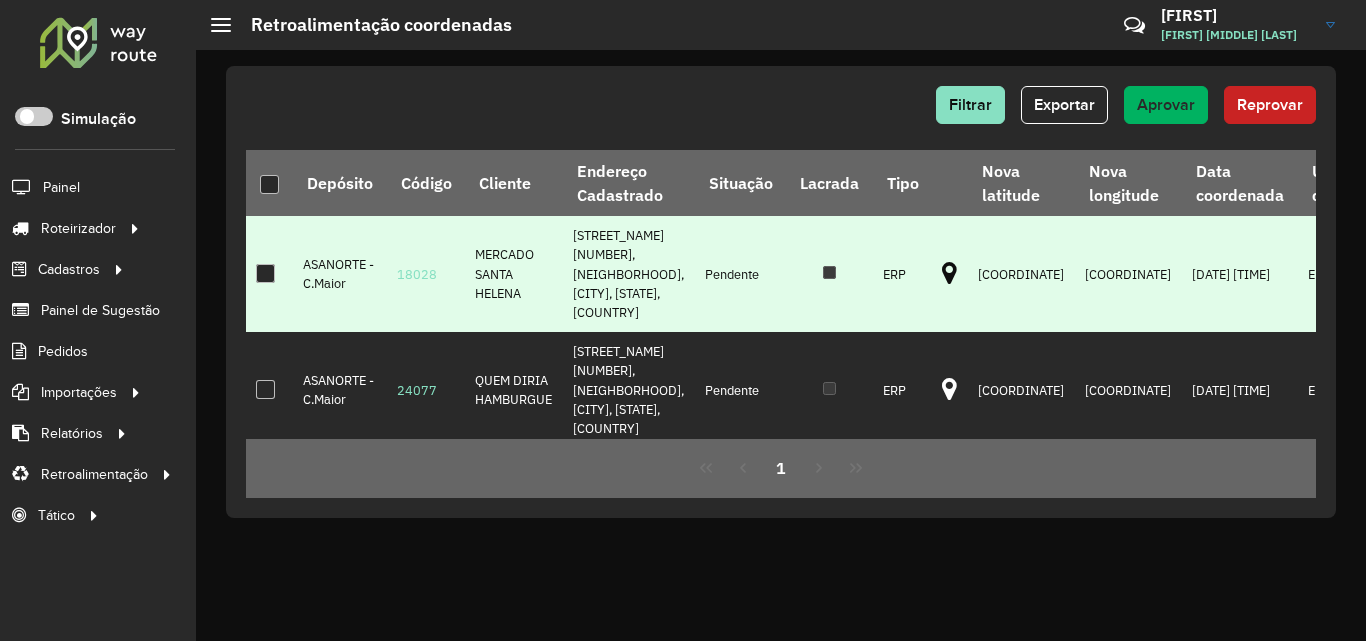 click at bounding box center [265, 273] 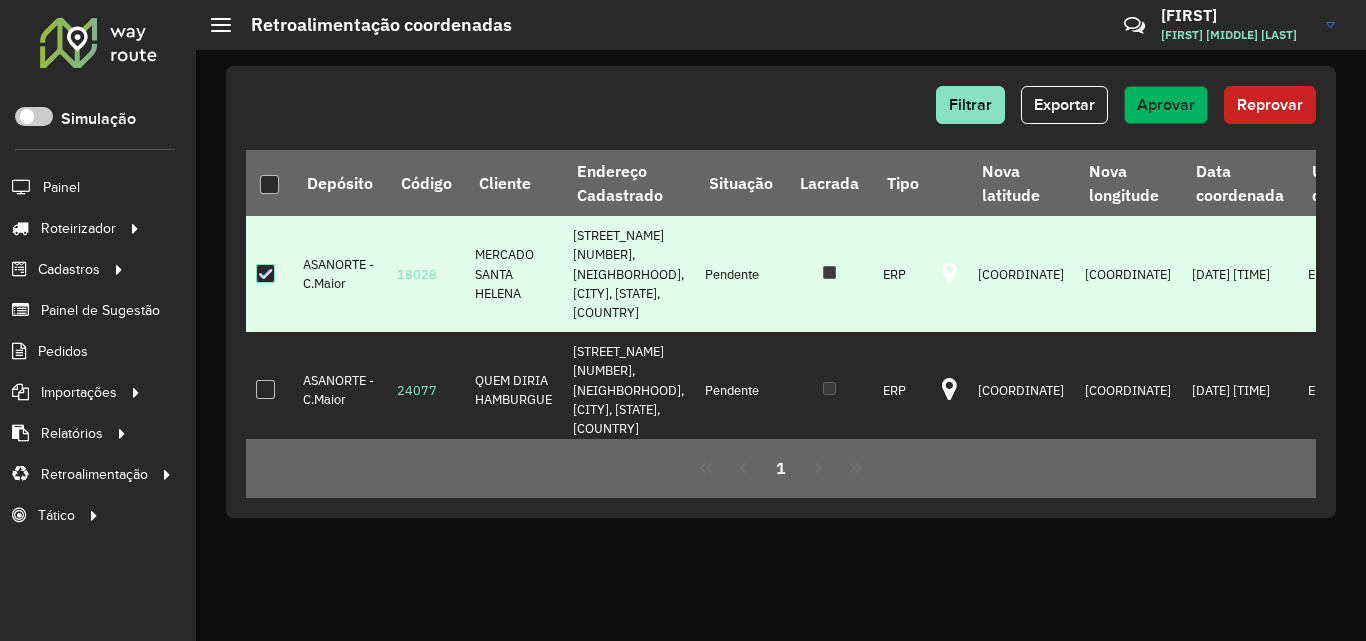 click on "Aprovar" 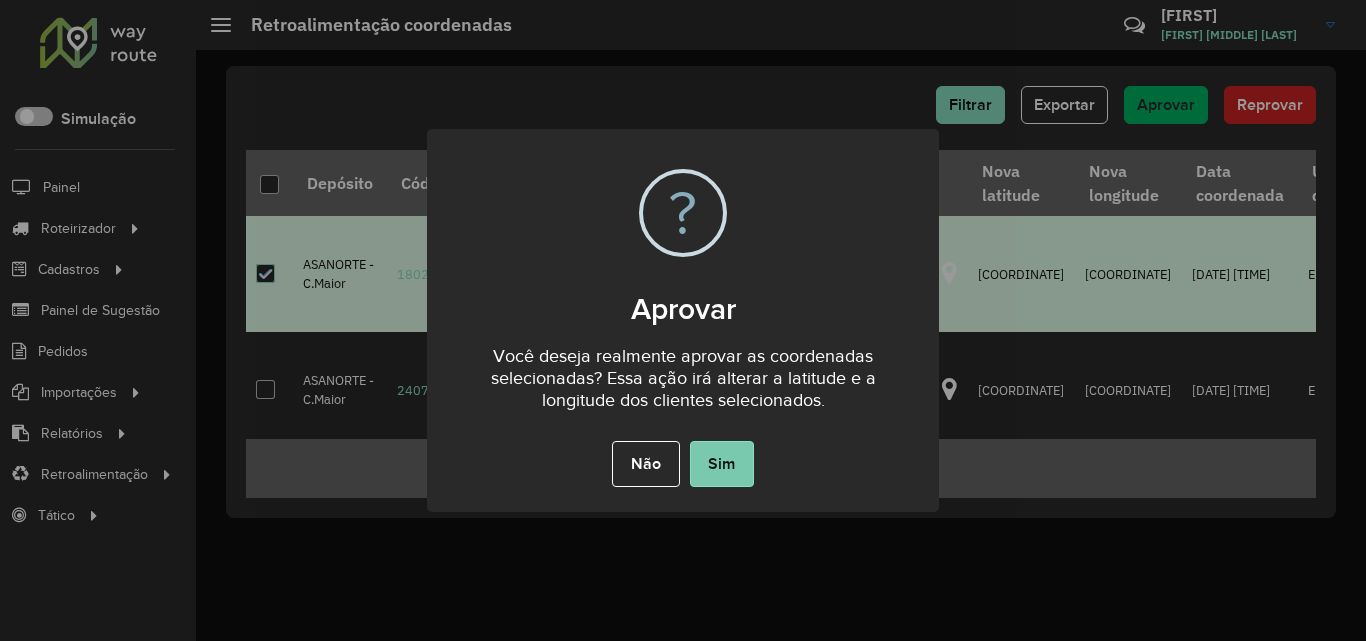 click on "Sim" at bounding box center (722, 464) 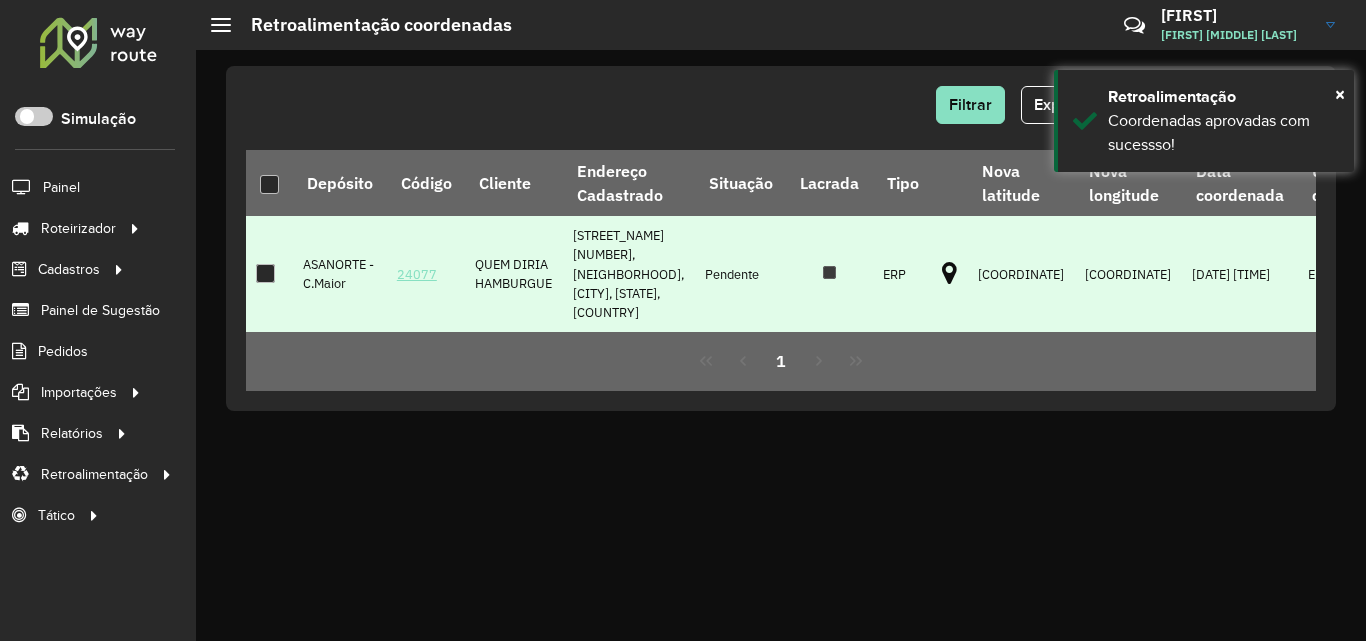 drag, startPoint x: 392, startPoint y: 270, endPoint x: 435, endPoint y: 264, distance: 43.416588 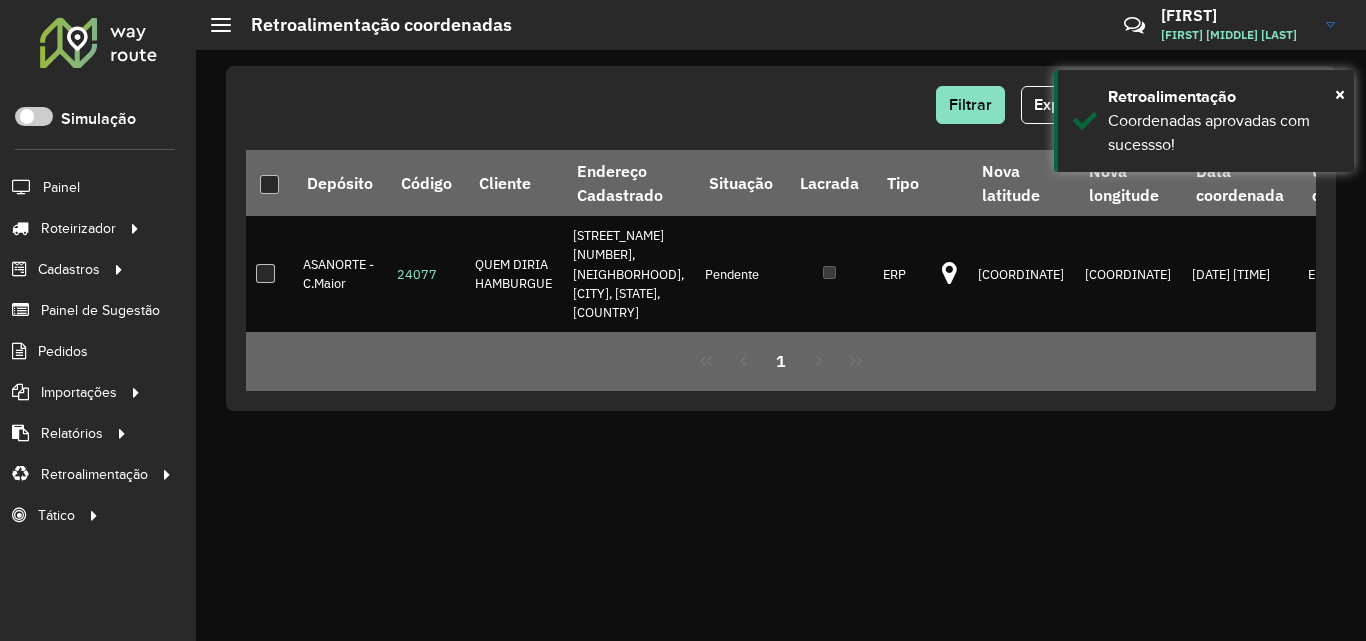 copy on "24077" 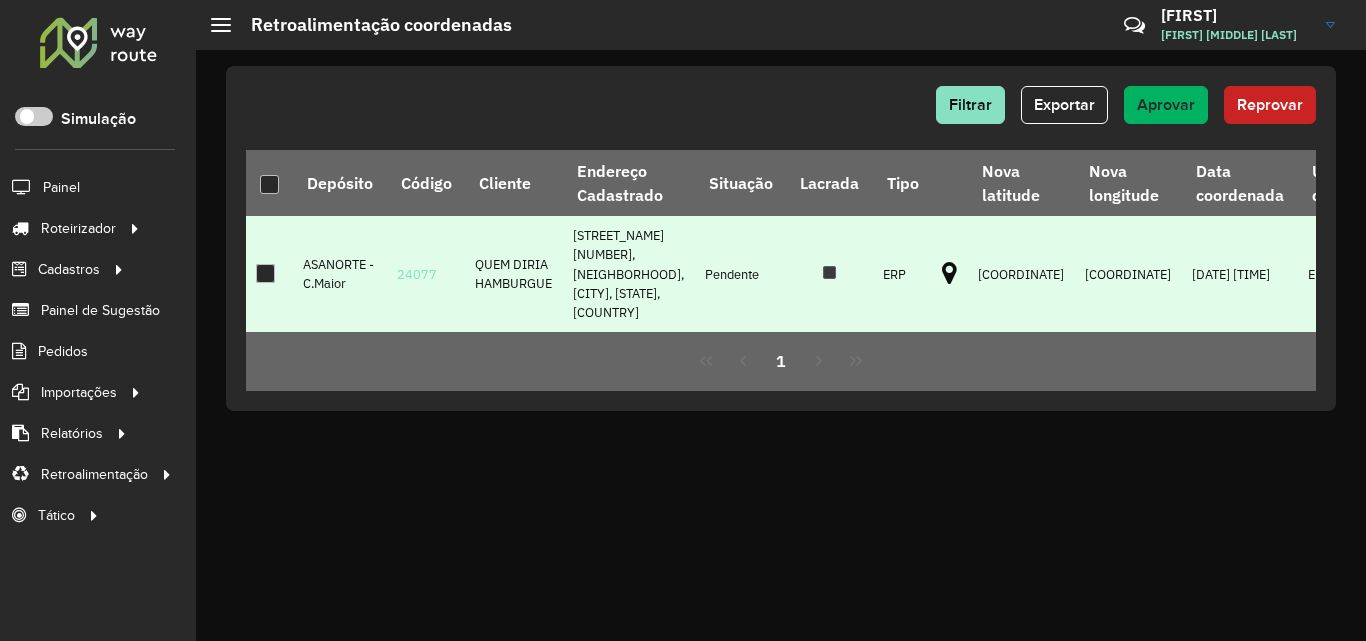 click at bounding box center [949, 274] 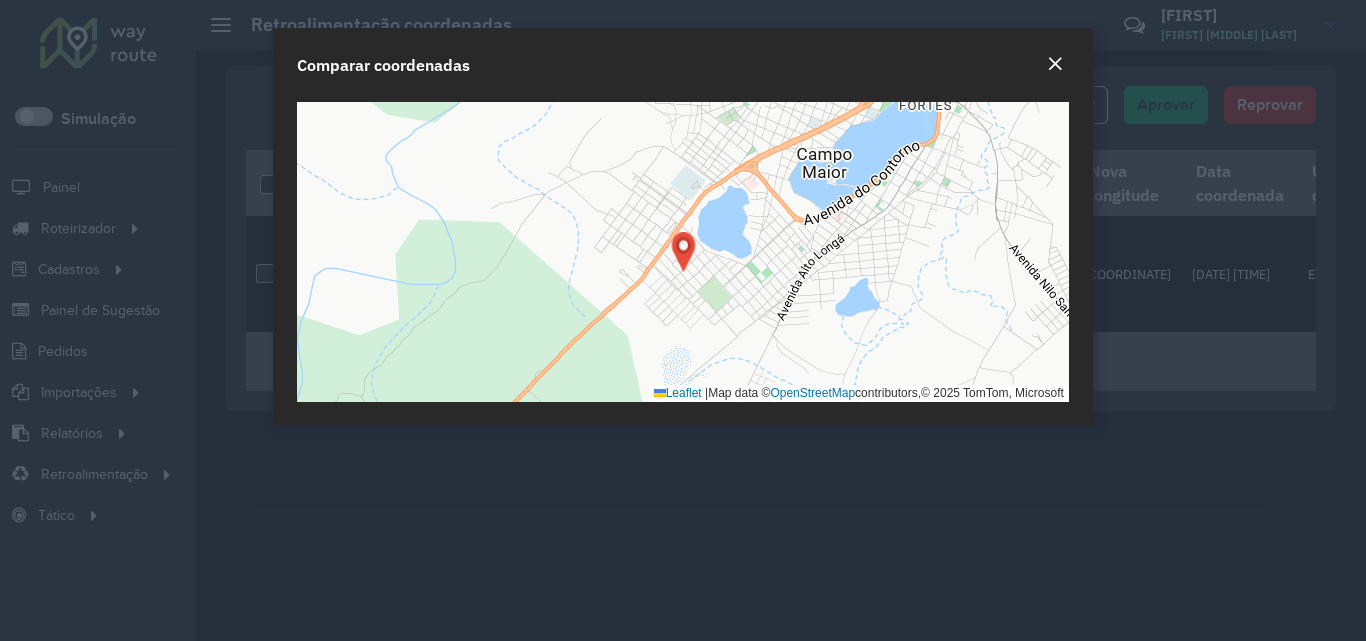 click 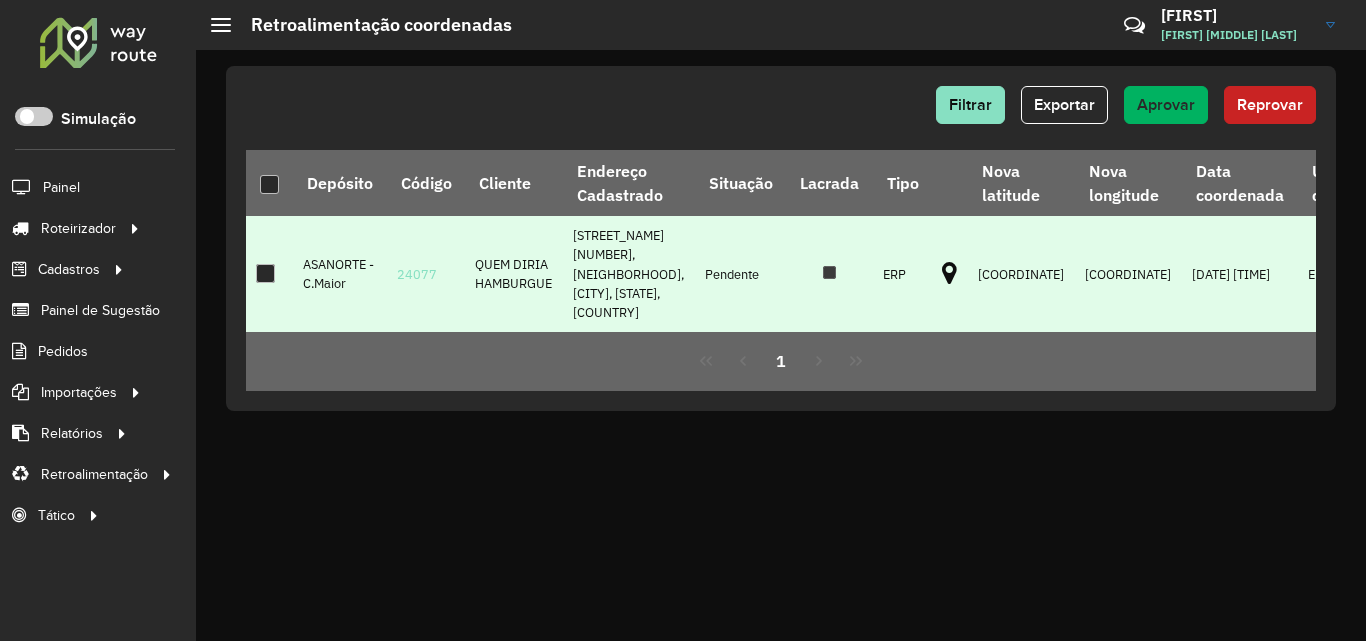 click at bounding box center [265, 273] 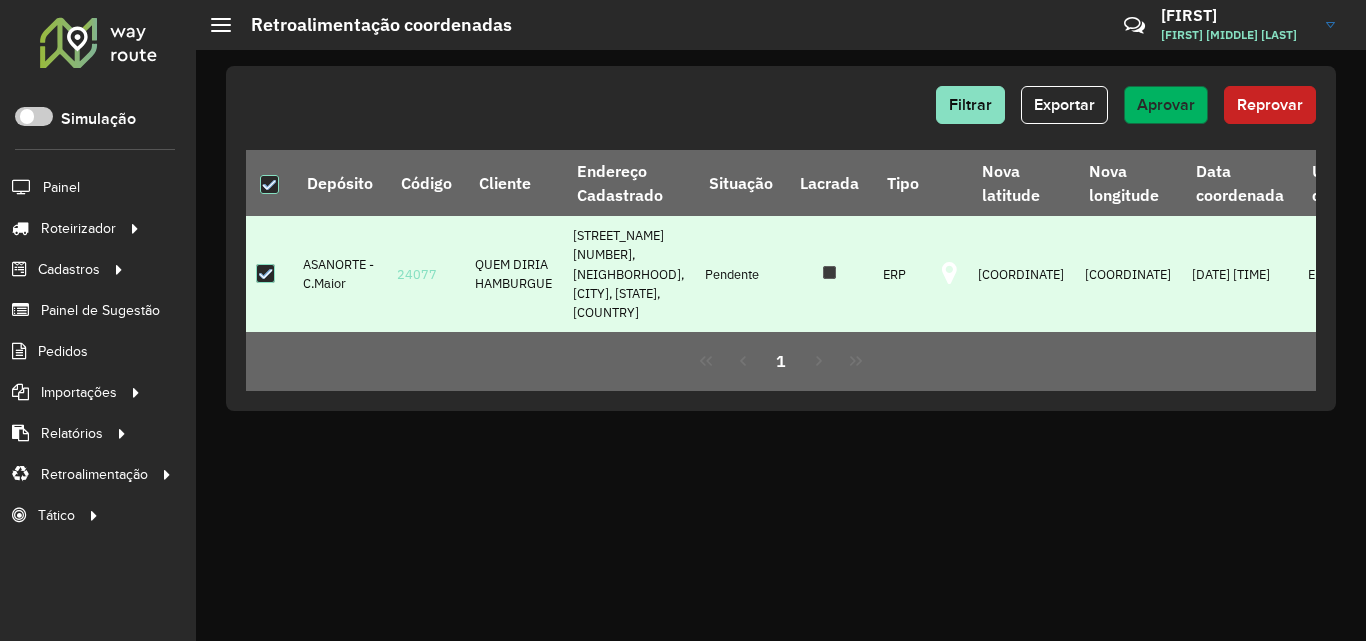 click on "Aprovar" 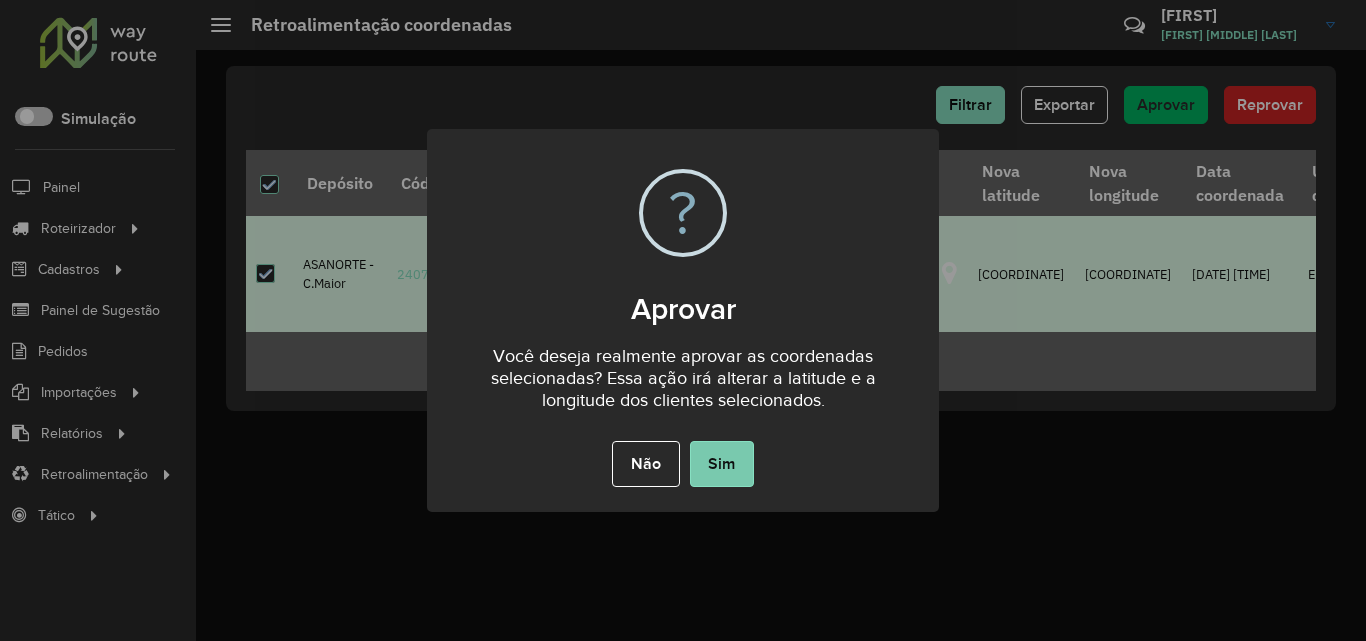 click on "Sim" at bounding box center [722, 464] 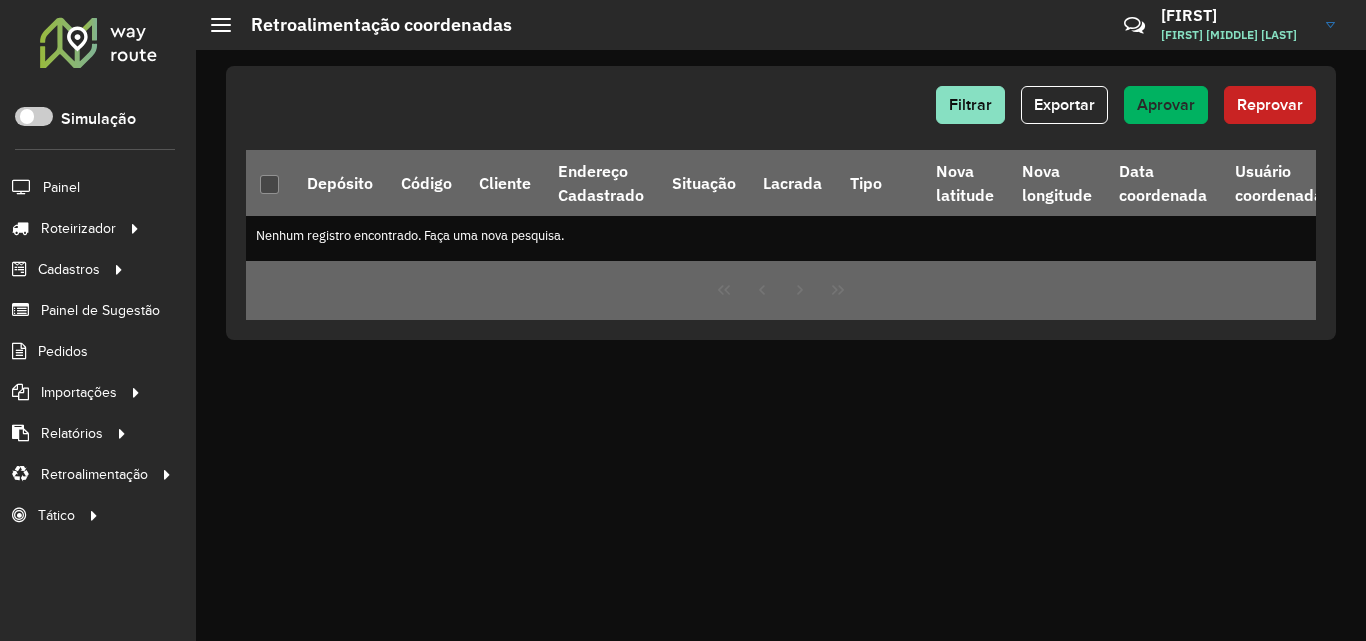 click 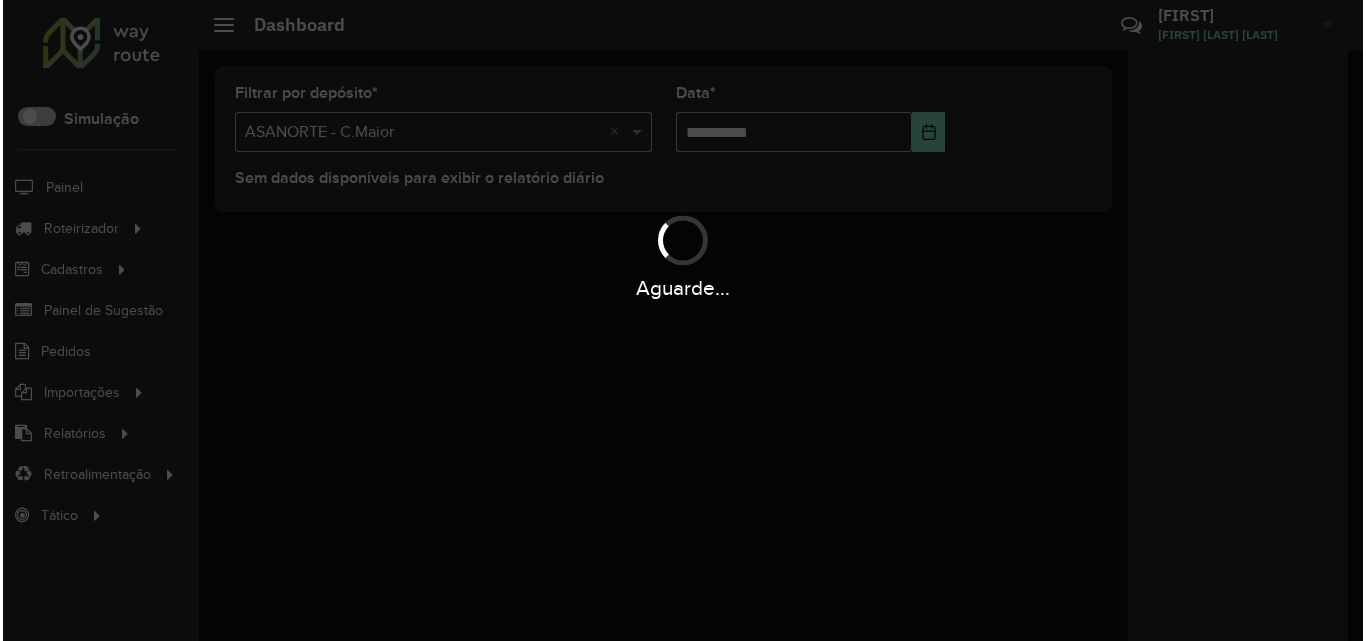 scroll, scrollTop: 0, scrollLeft: 0, axis: both 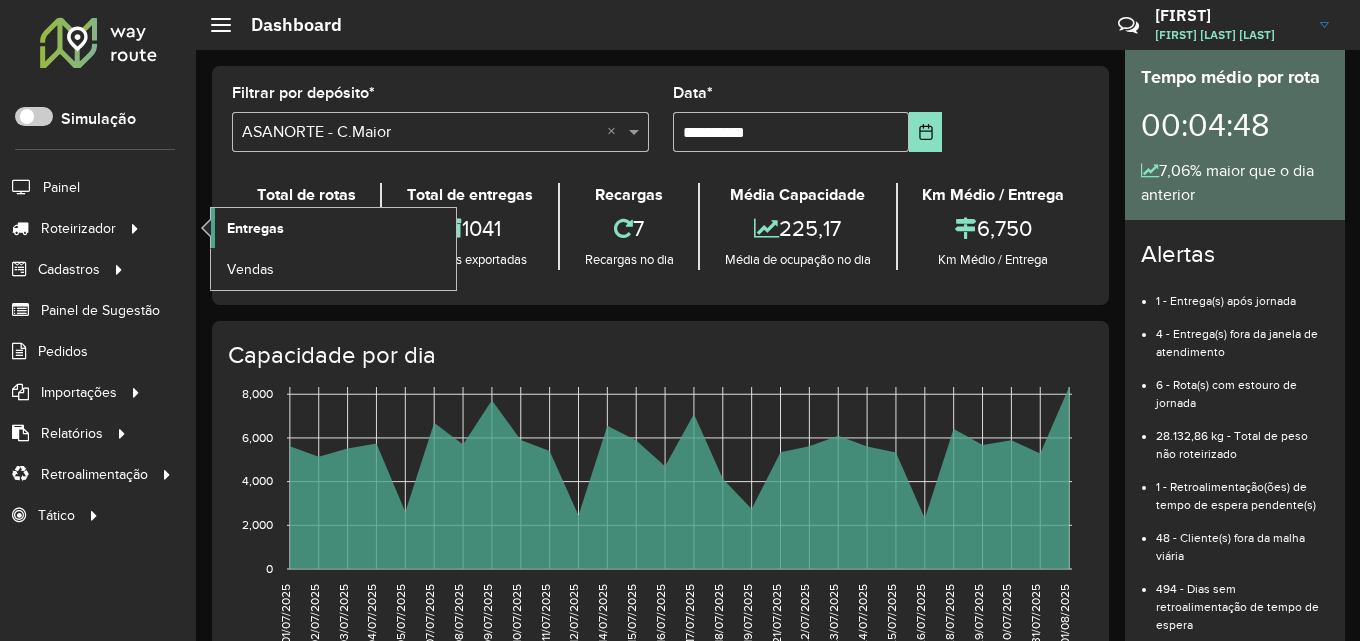 click on "Entregas" 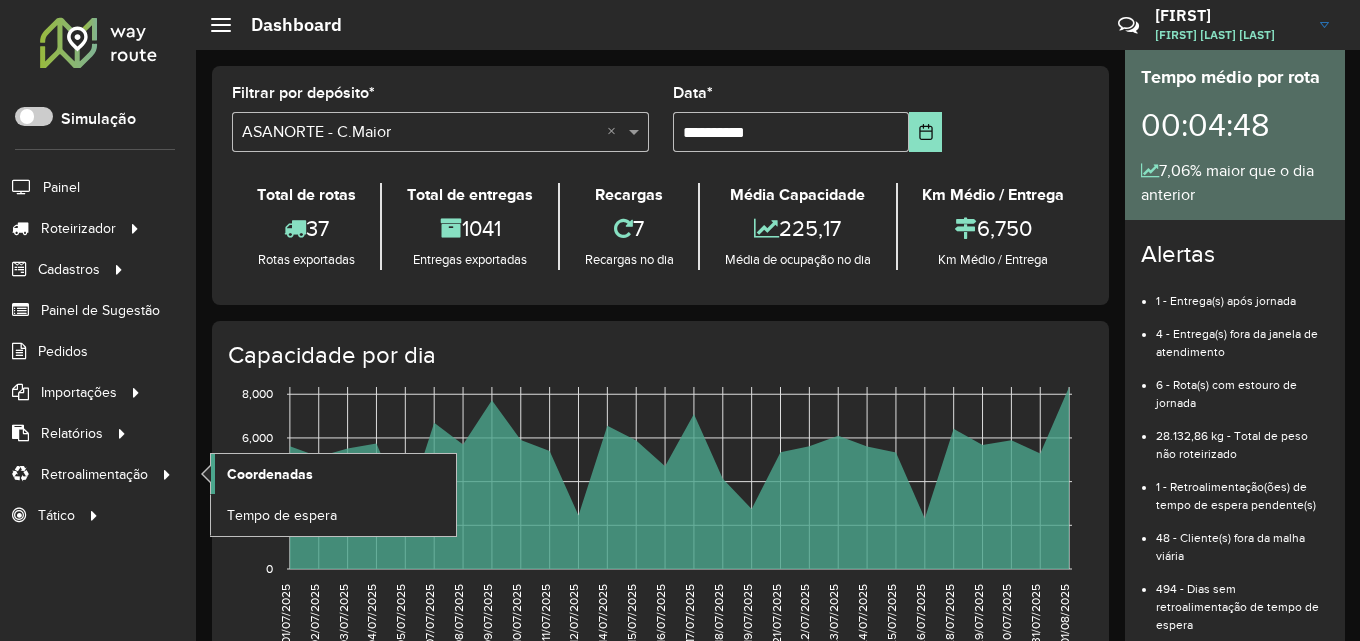 click on "Coordenadas" 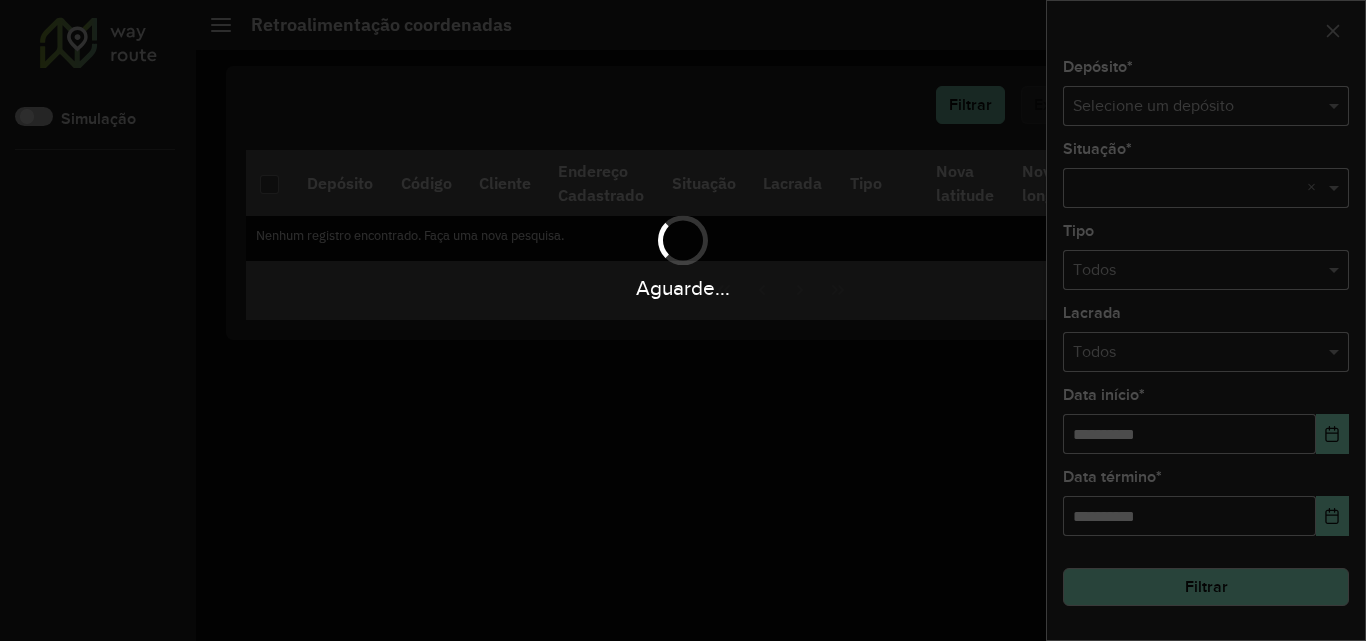 click on "Aguarde..." at bounding box center (683, 320) 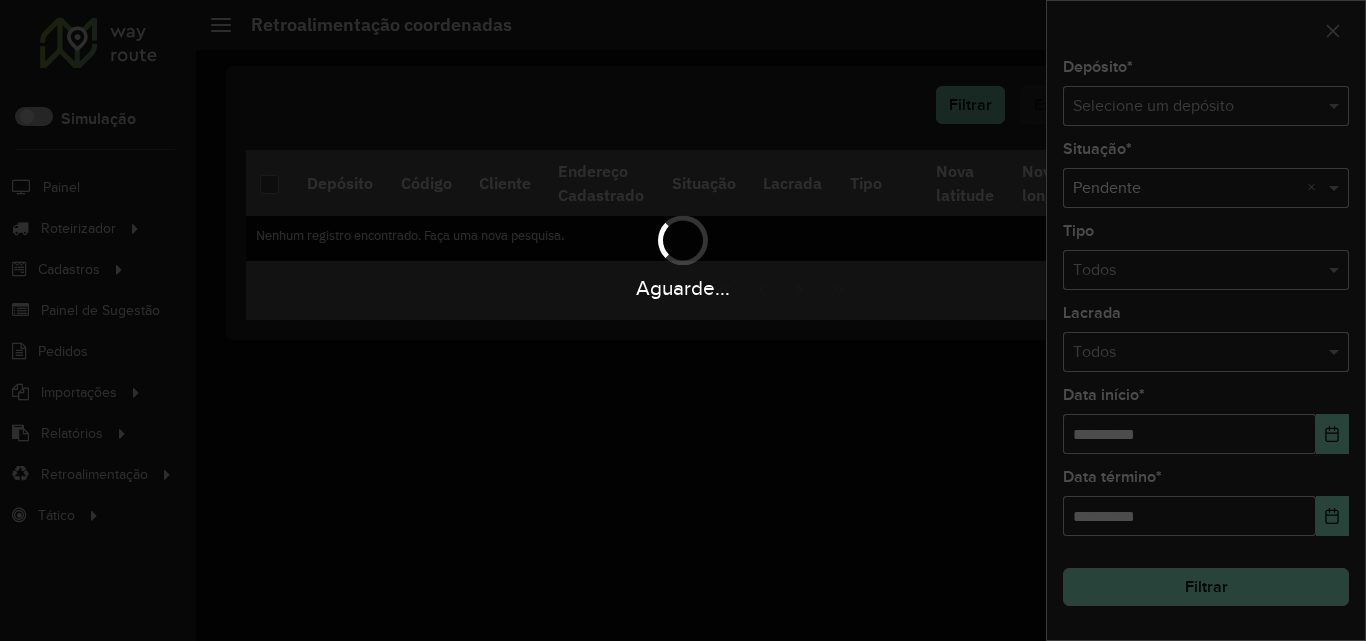 click on "Aguarde..." at bounding box center [683, 320] 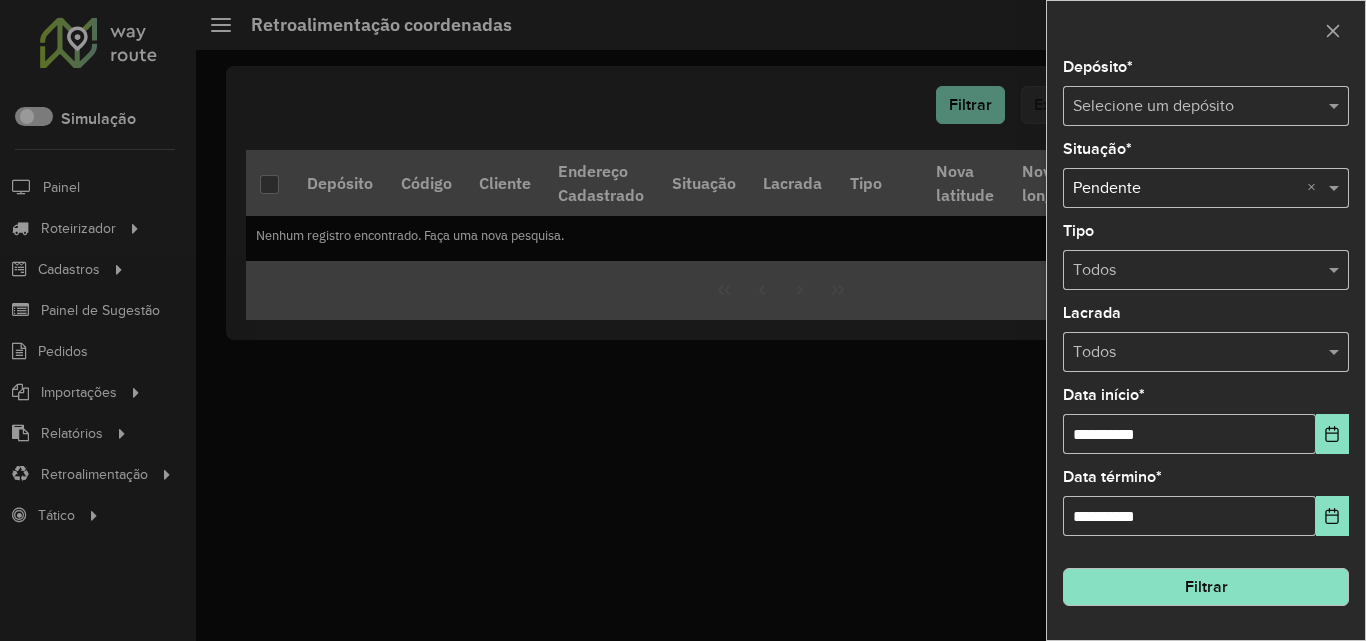click on "Aguarde...  Pop-up bloqueado!  Seu navegador bloqueou automáticamente a abertura de uma nova janela.   Acesse as configurações e adicione o endereço do sistema a lista de permissão.   Fechar  Roteirizador AmbevTech Simulação Painel Roteirizador Entregas Vendas Cadastros Checkpoint Classificações de venda Cliente Condição de pagamento Consulta de setores Depósito Disponibilidade de veículos Fator tipo de produto Gabarito planner Grupo Rota Fator Tipo Produto Grupo de Depósito Grupo de rotas exclusiva Grupo de setores Jornada Jornada RN Layout integração Modelo Motorista Multi Depósito Painel de sugestão Parada Pedágio Perfil de Vendedor Ponto de apoio Ponto de apoio FAD Prioridade pedido Produto Restrição de Atendimento Planner Rodízio de placa Rota exclusiva FAD Rótulo Setor Setor Planner Tempo de parada de refeição Tipo de cliente Tipo de jornada Tipo de produto Tipo de veículo Tipo de veículo RN Transportadora Usuário Vendedor Veículo Painel de Sugestão Pedidos Importações *" at bounding box center [683, 320] 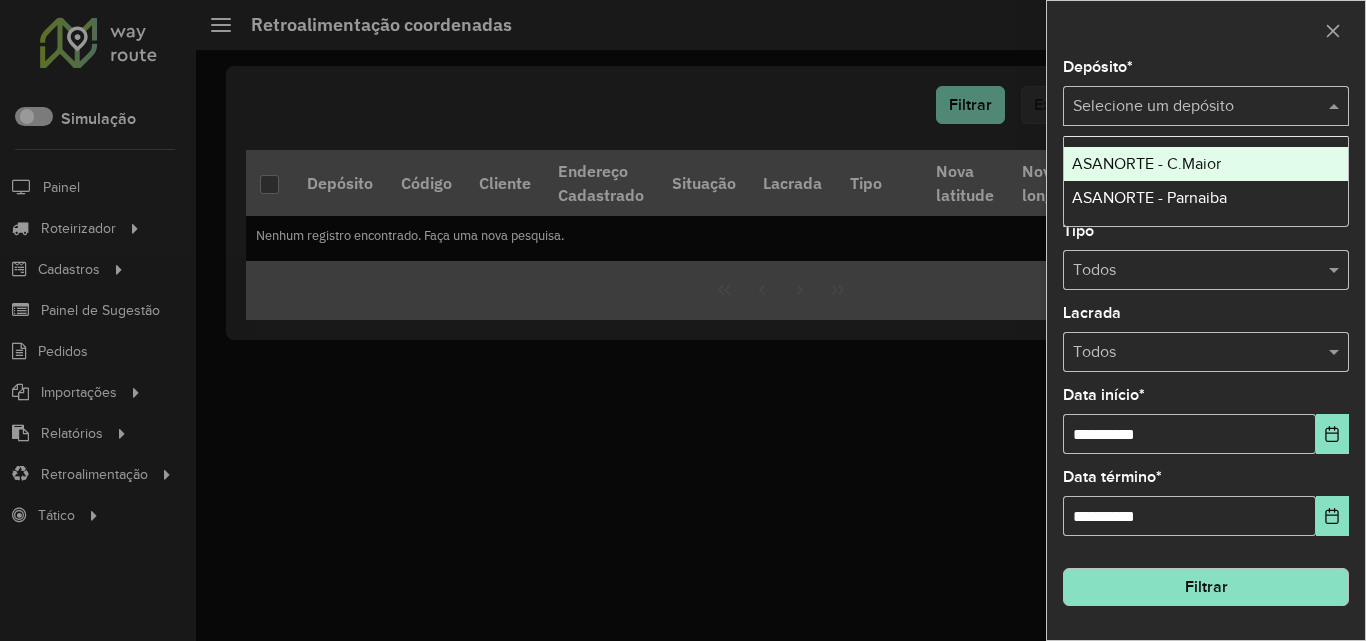click on "ASANORTE - C.Maior" at bounding box center (1146, 163) 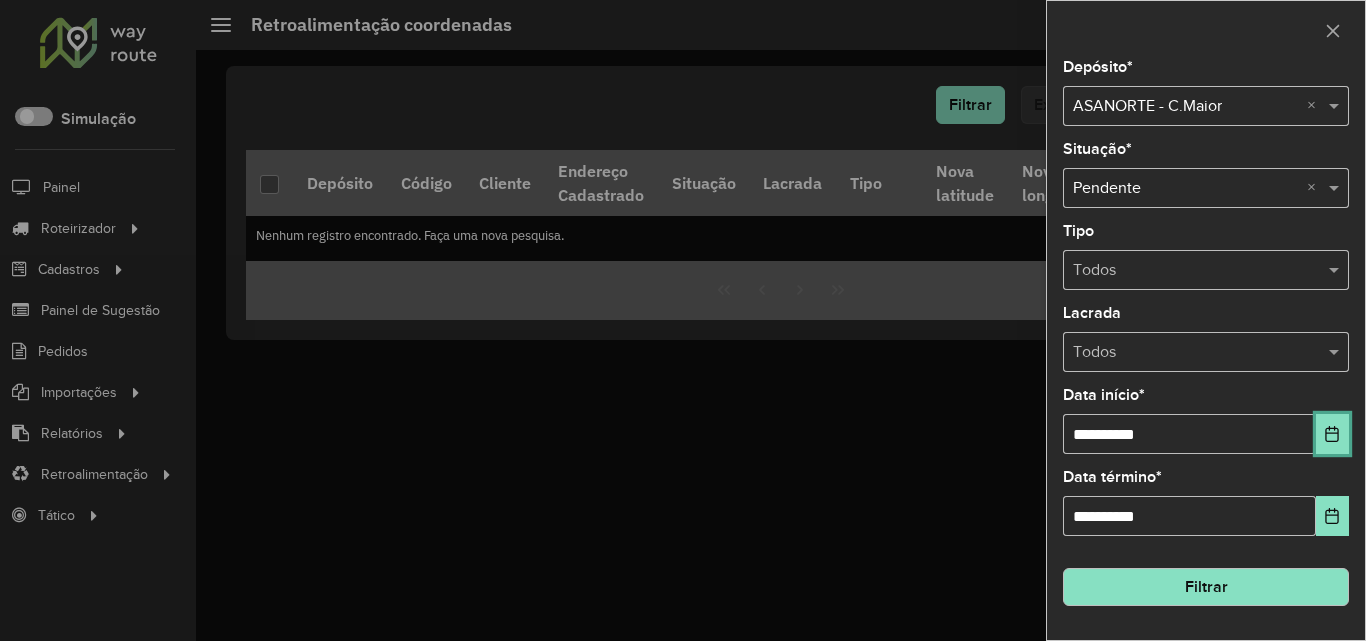 click at bounding box center (1332, 434) 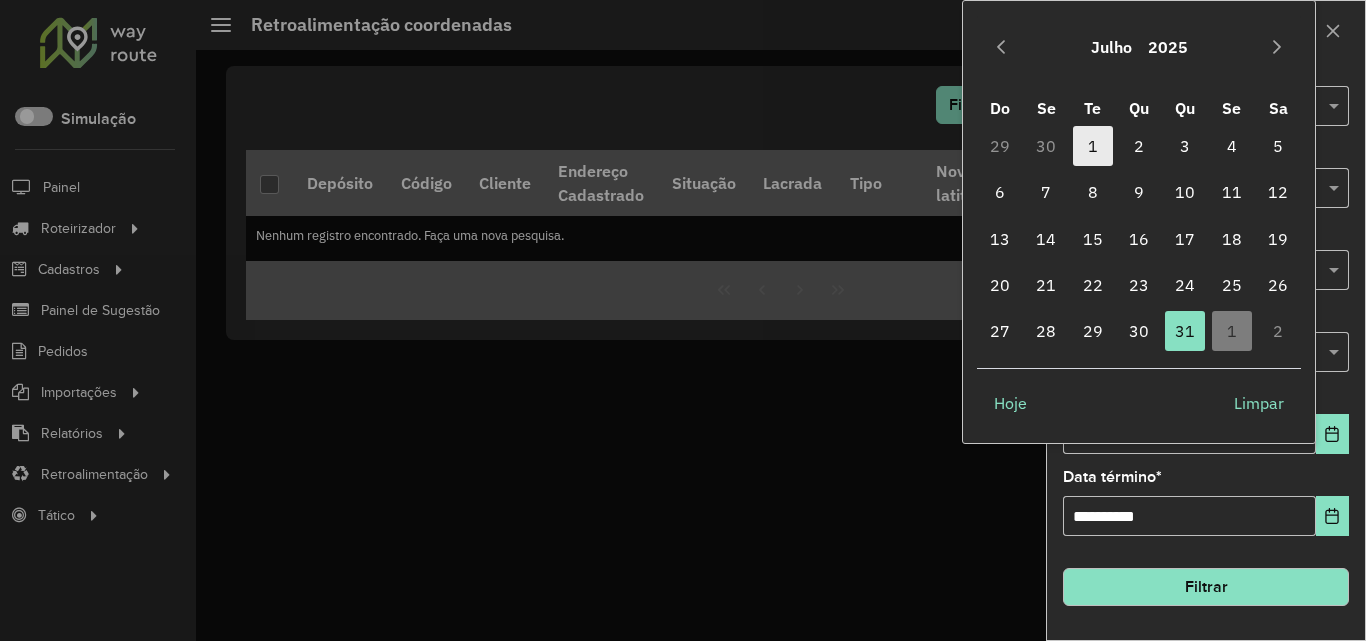 click on "1" at bounding box center (1093, 146) 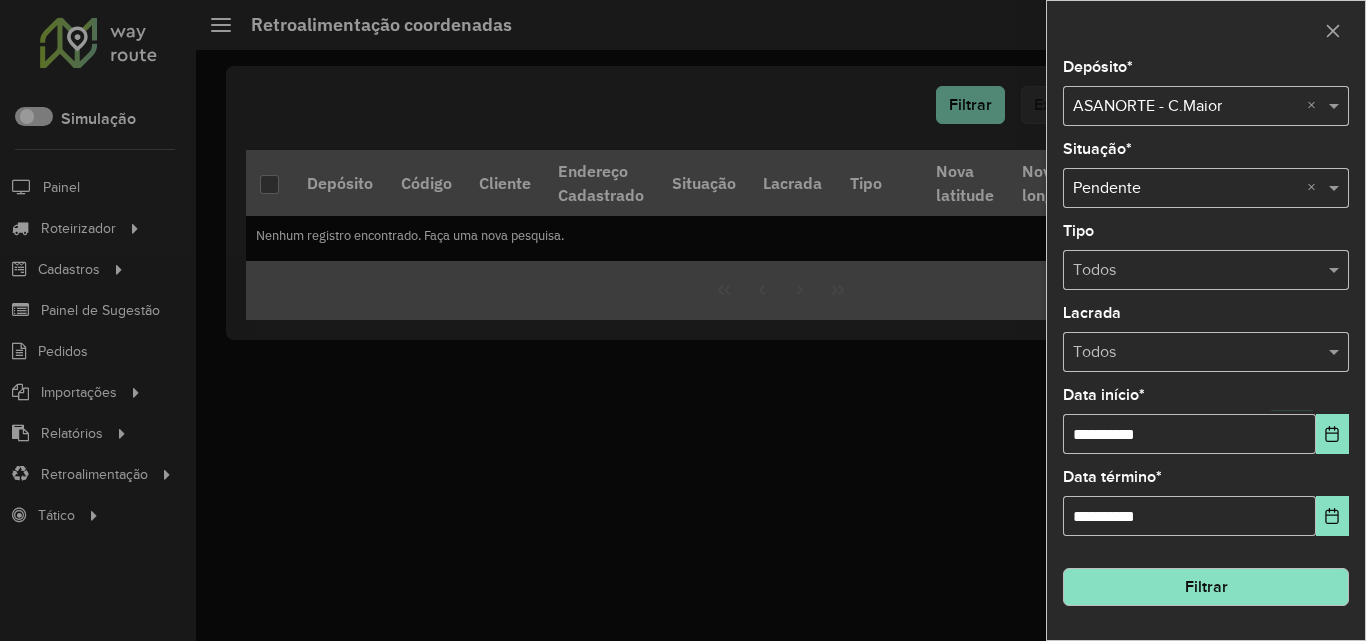 click on "Filtrar" 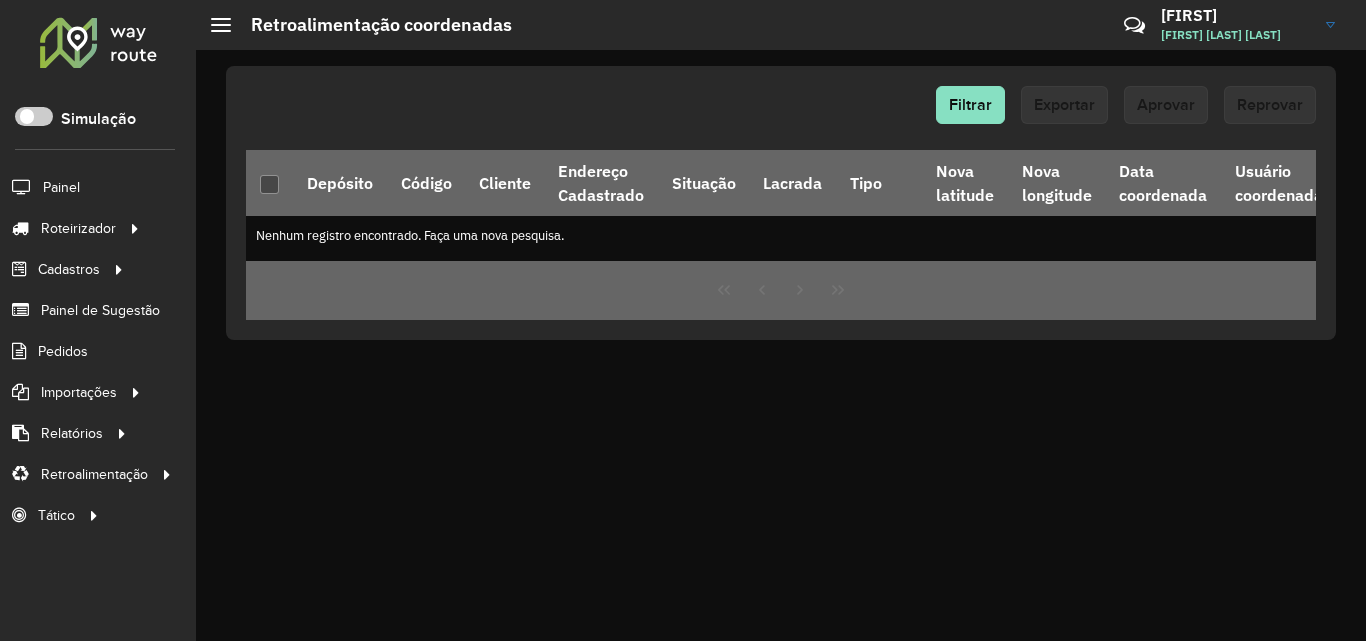 click 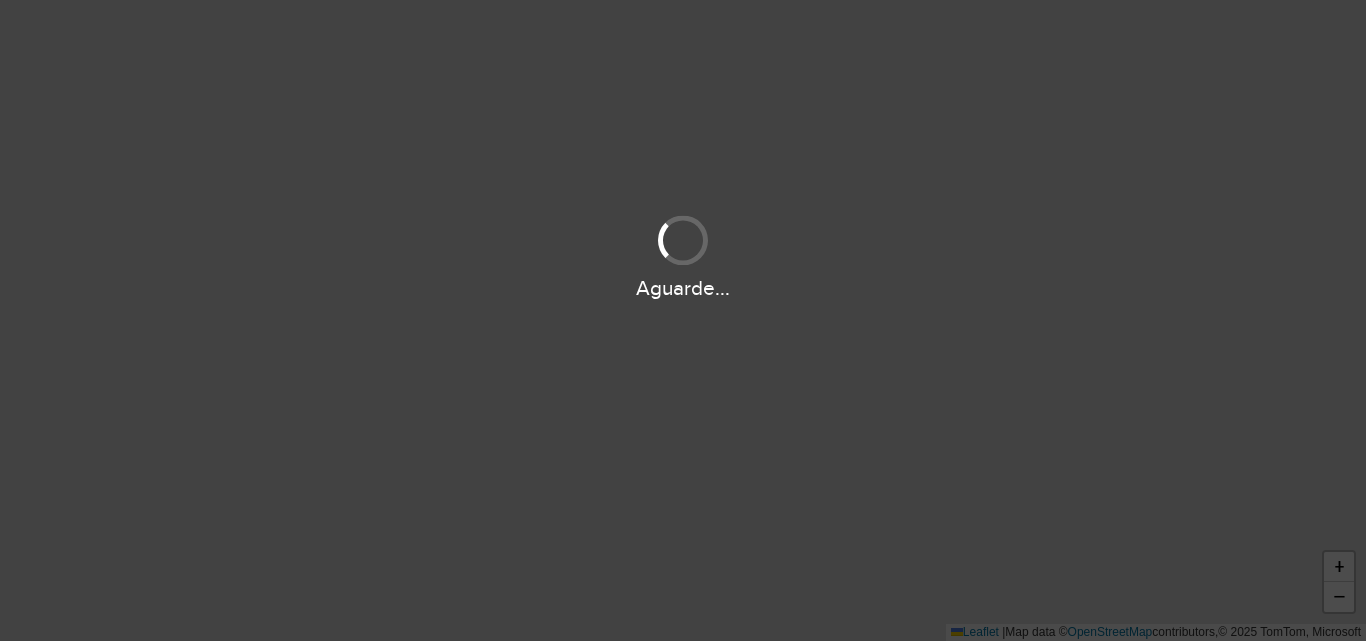 scroll, scrollTop: 0, scrollLeft: 0, axis: both 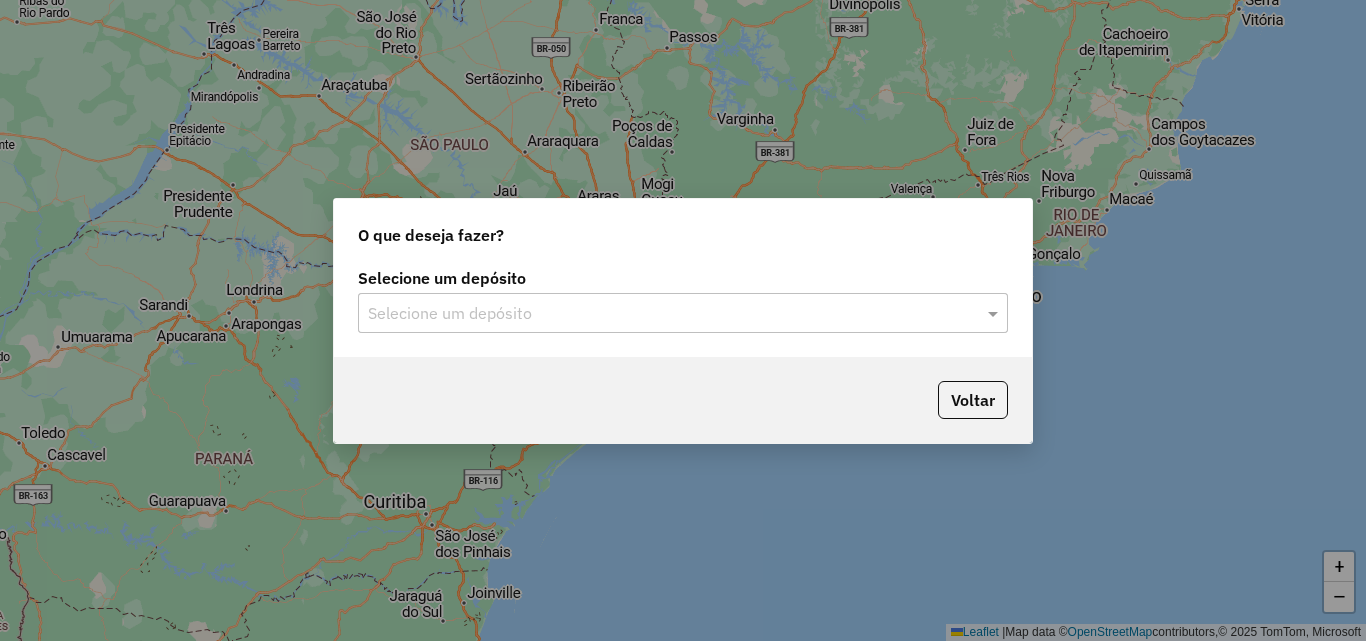 click 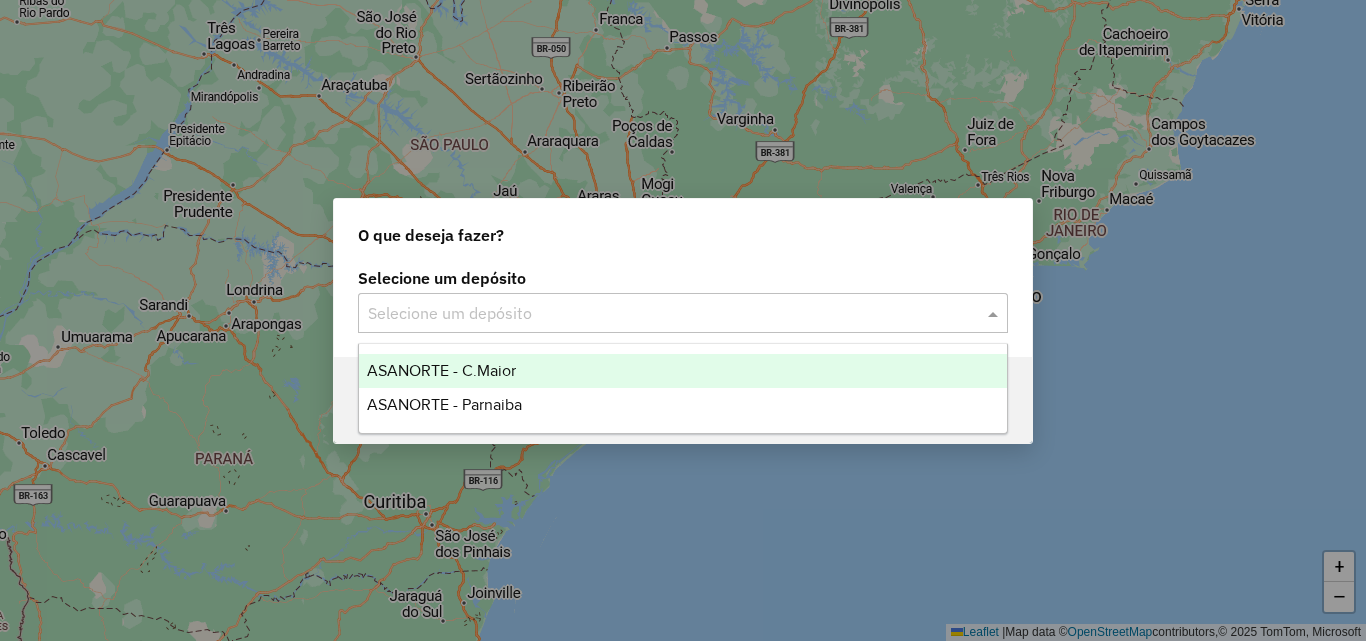 click on "ASANORTE - C.Maior" at bounding box center [441, 370] 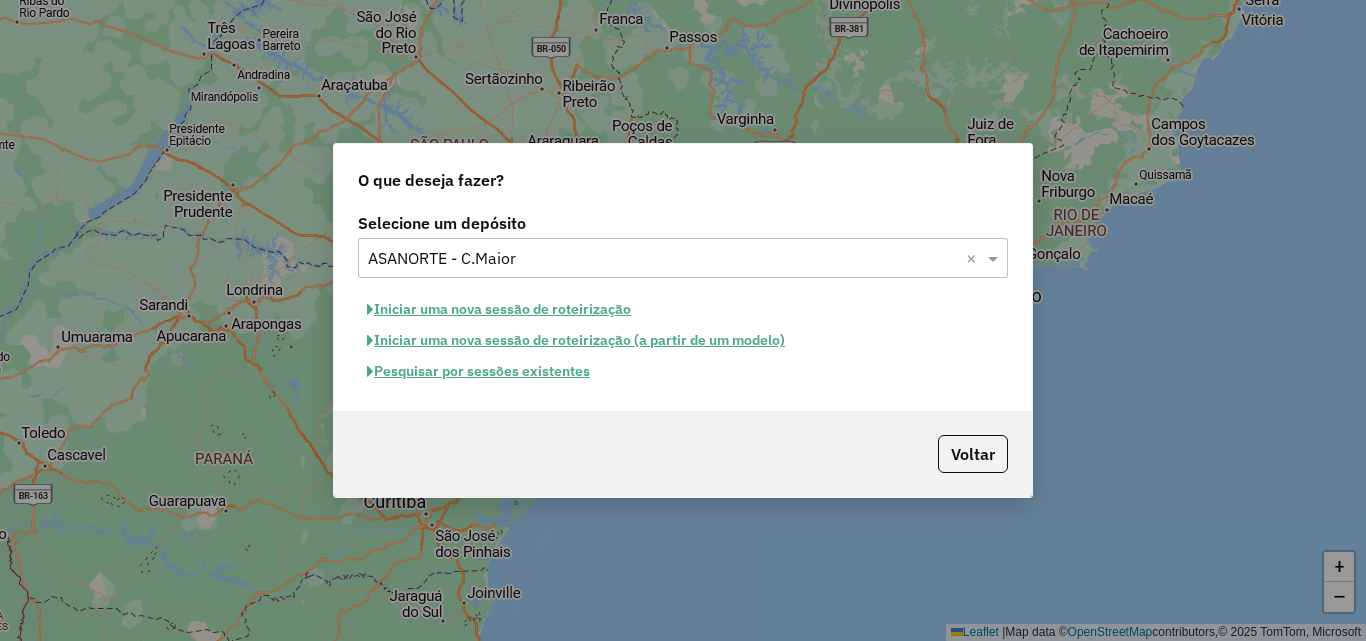 click on "Pesquisar por sessões existentes" 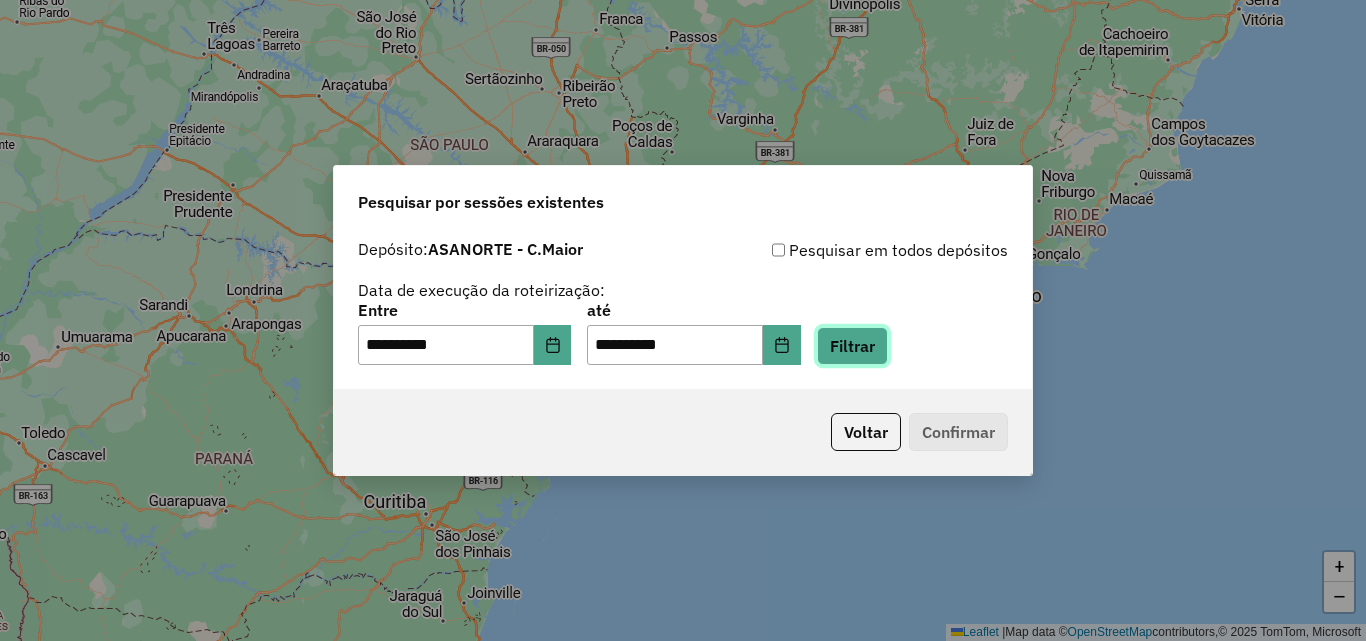 click on "Filtrar" 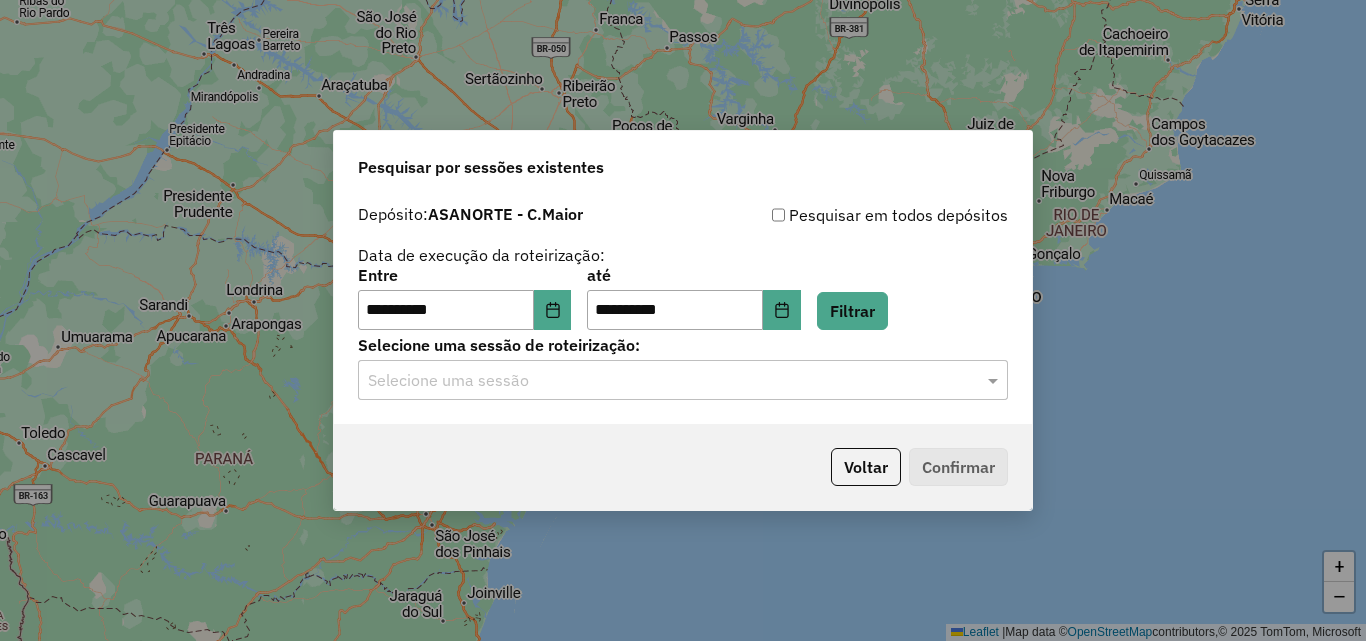 click 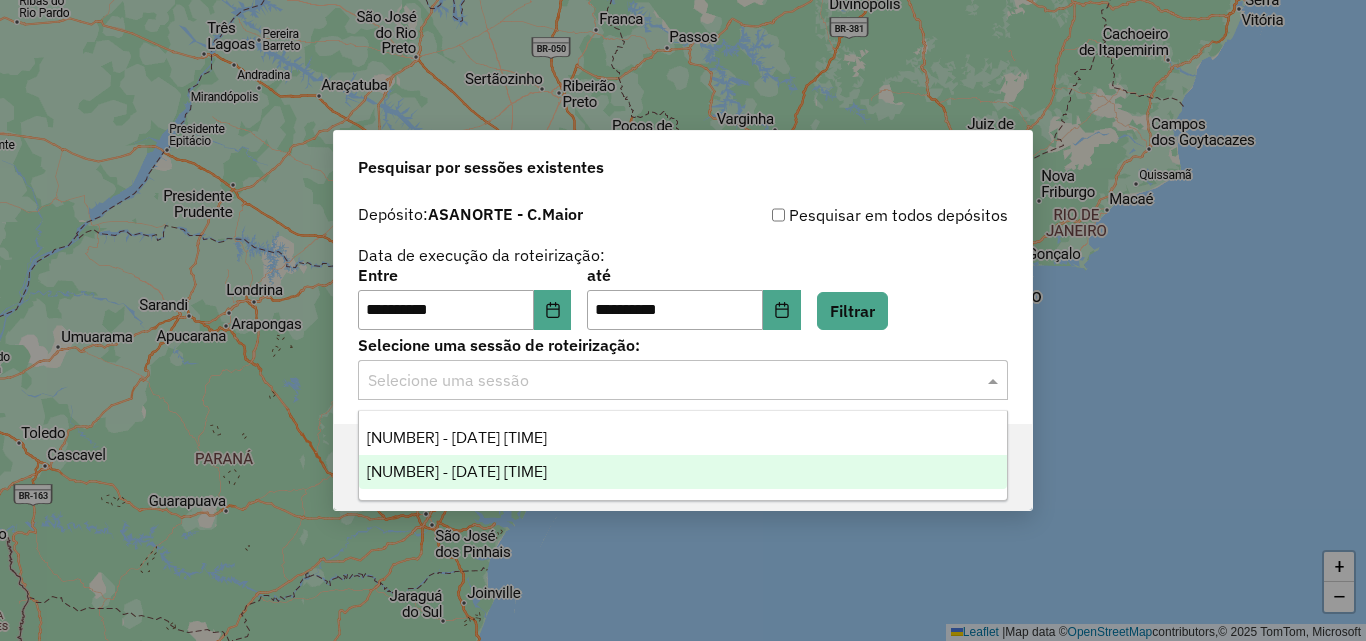 click on "973518 - 01/08/2025 18:48" at bounding box center (457, 471) 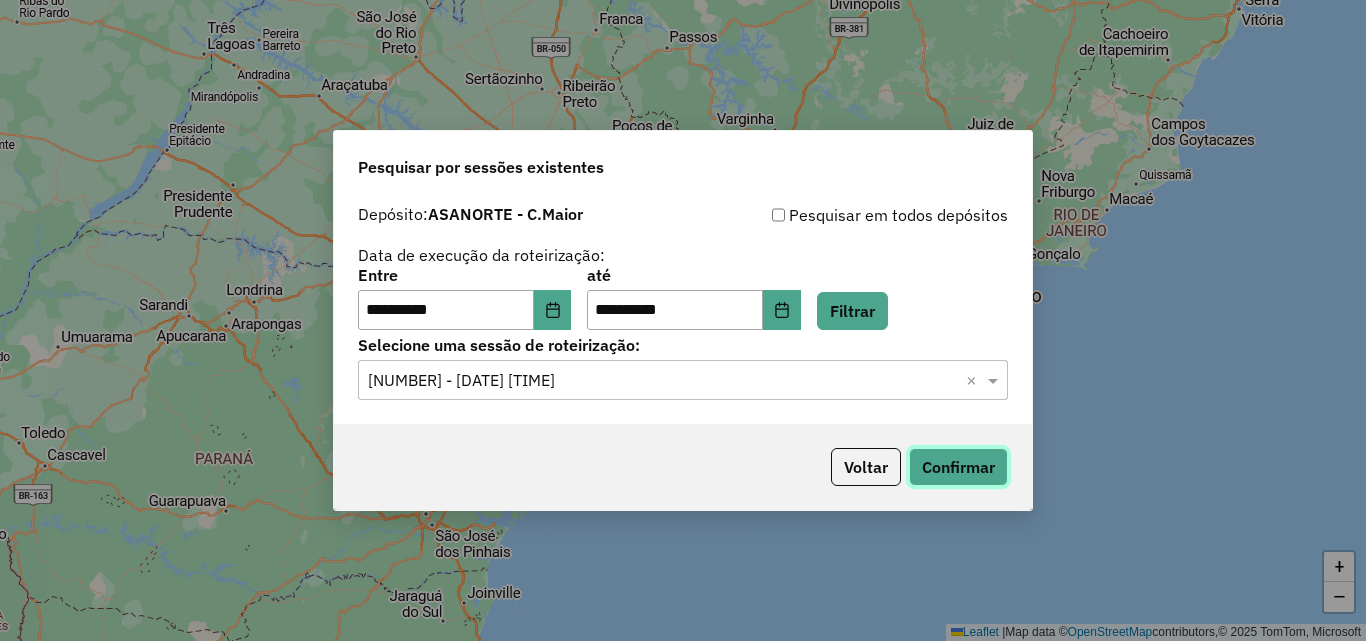 click on "Confirmar" 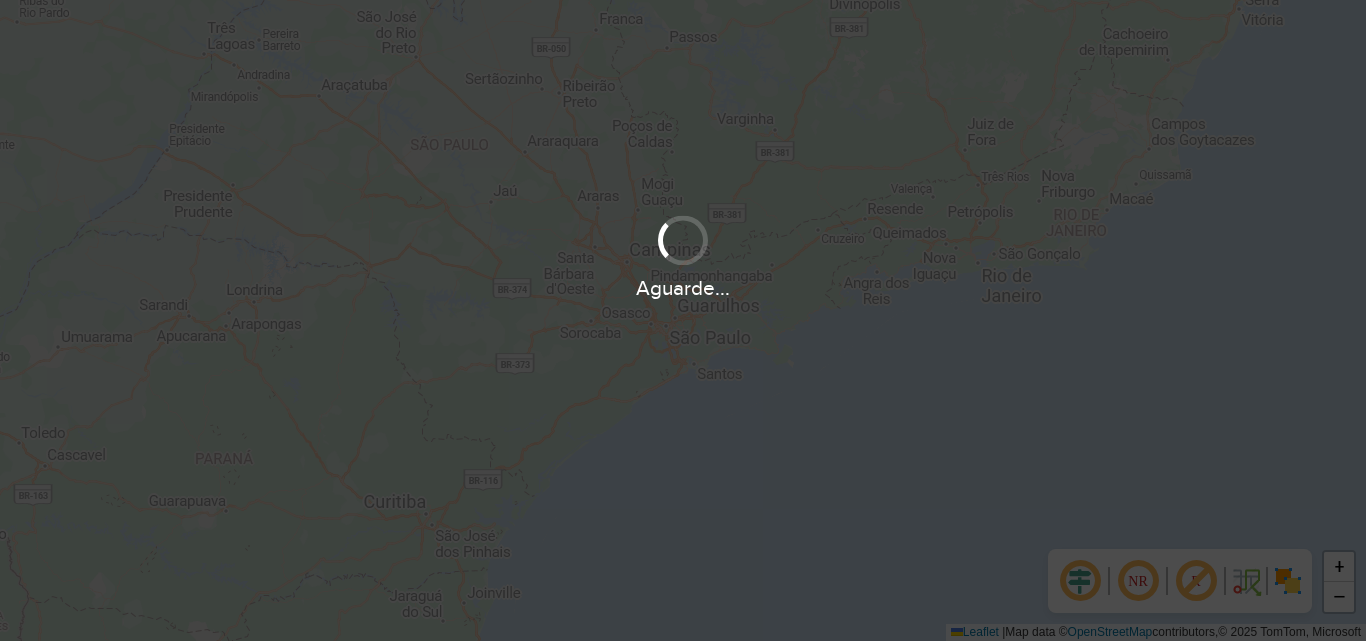 scroll, scrollTop: 0, scrollLeft: 0, axis: both 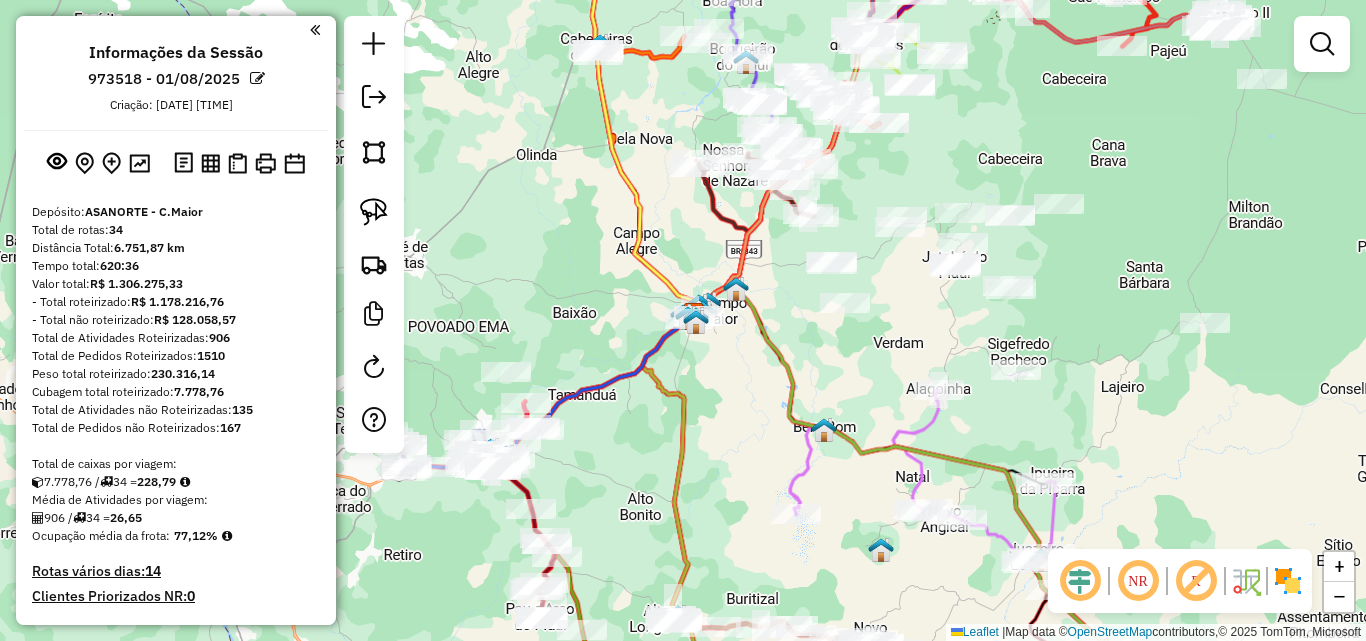 drag, startPoint x: 586, startPoint y: 355, endPoint x: 771, endPoint y: 296, distance: 194.18033 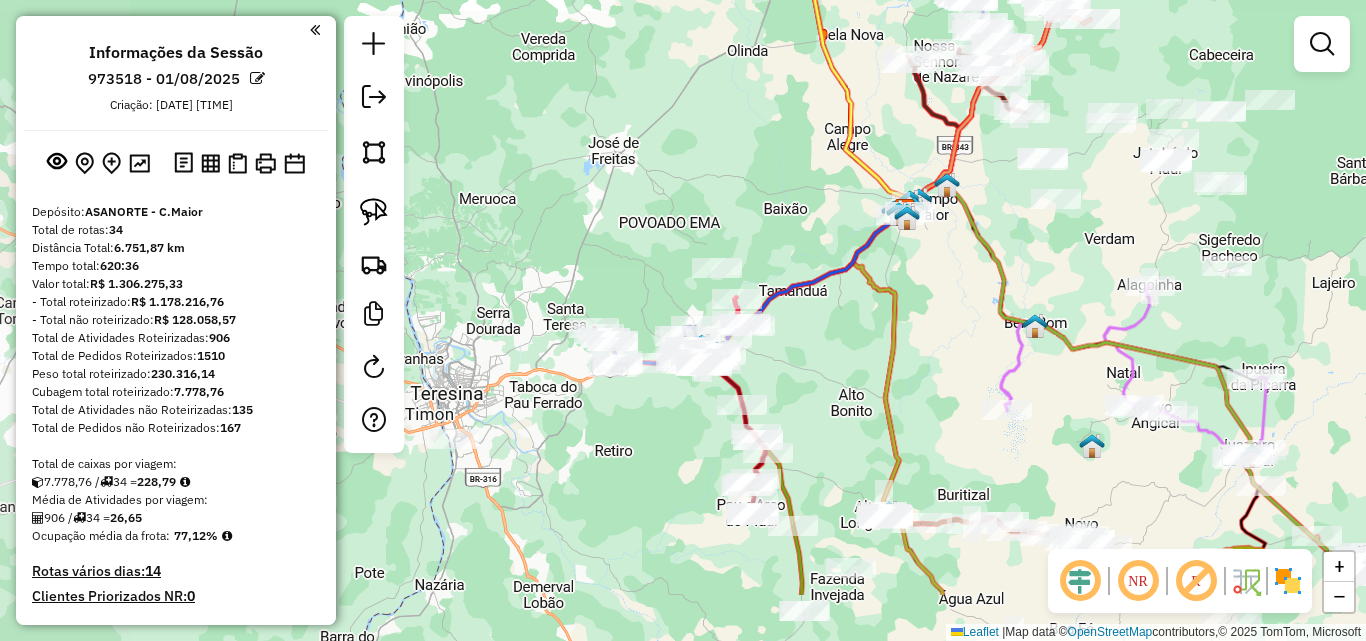 drag, startPoint x: 597, startPoint y: 447, endPoint x: 635, endPoint y: 415, distance: 49.67897 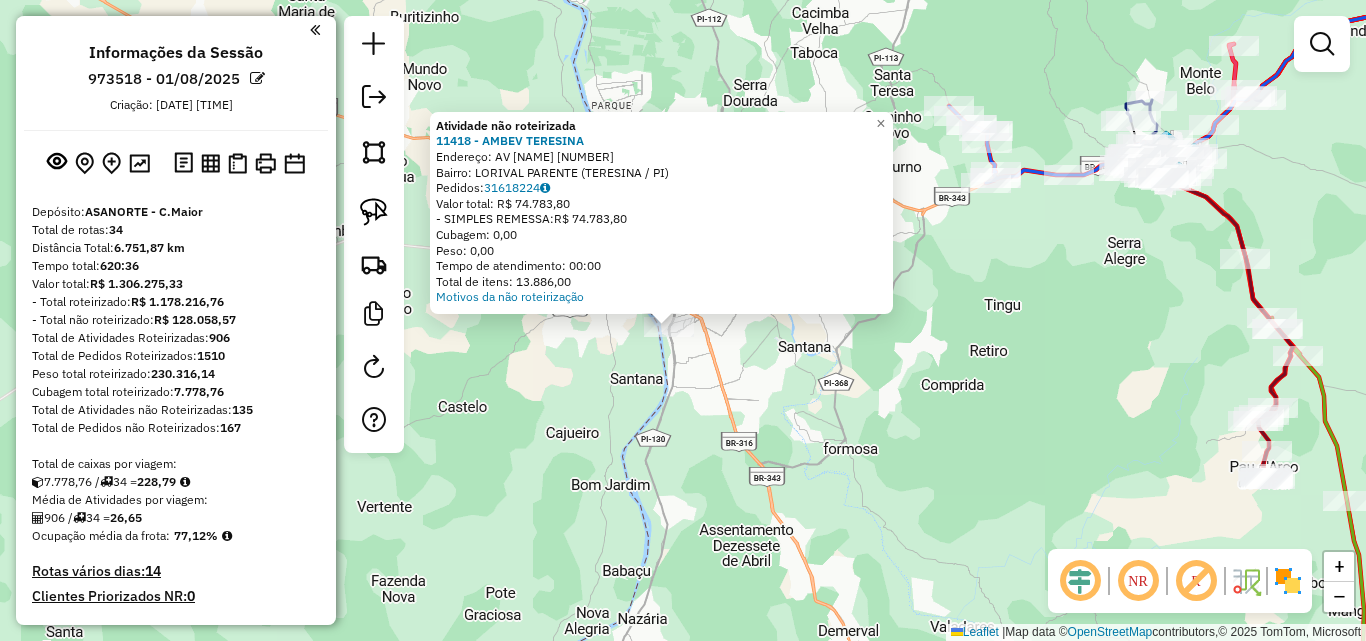 click on "Atividade não roteirizada [NUMBER] - [NAME] [CITY]  Endereço: AV  [NAME] [NUMBER]   Bairro: [BAIRRO] ([CITY] / [STATE])   Pedidos:  [NUMBER]   Valor total: R$ [PRICE]   - SIMPLES REMESSA:  R$ [PRICE]   Cubagem: [CUBAGE]   Peso: [WEIGHT]   Tempo de atendimento: [TIME]   Total de itens: [ITEMS]  Motivos da não roteirização × Janela de atendimento Grade de atendimento Capacidade Transportadoras Veículos Cliente Pedidos  Rotas Selecione os dias de semana para filtrar as janelas de atendimento  Seg   Ter   Qua   Qui   Sex   Sáb   Dom  Informe o período da janela de atendimento: De: Até:  Filtrar exatamente a janela do cliente  Considerar janela de atendimento padrão  Selecione os dias de semana para filtrar as grades de atendimento  Seg   Ter   Qua   Qui   Sex   Sáb   Dom   Considerar clientes sem dia de atendimento cadastrado  Clientes fora do dia de atendimento selecionado Filtrar as atividades entre os valores definidos abaixo:  Peso mínimo:   Peso máximo:   Cubagem mínima:   De:  +" 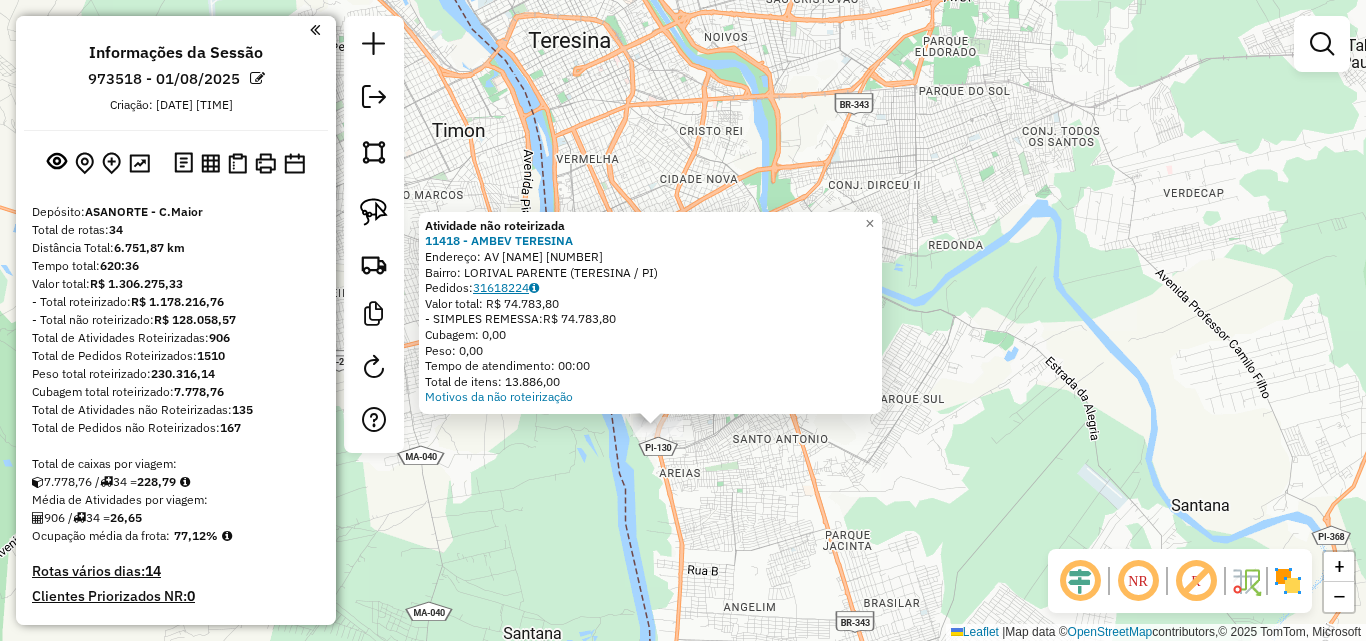 click on "31618224" 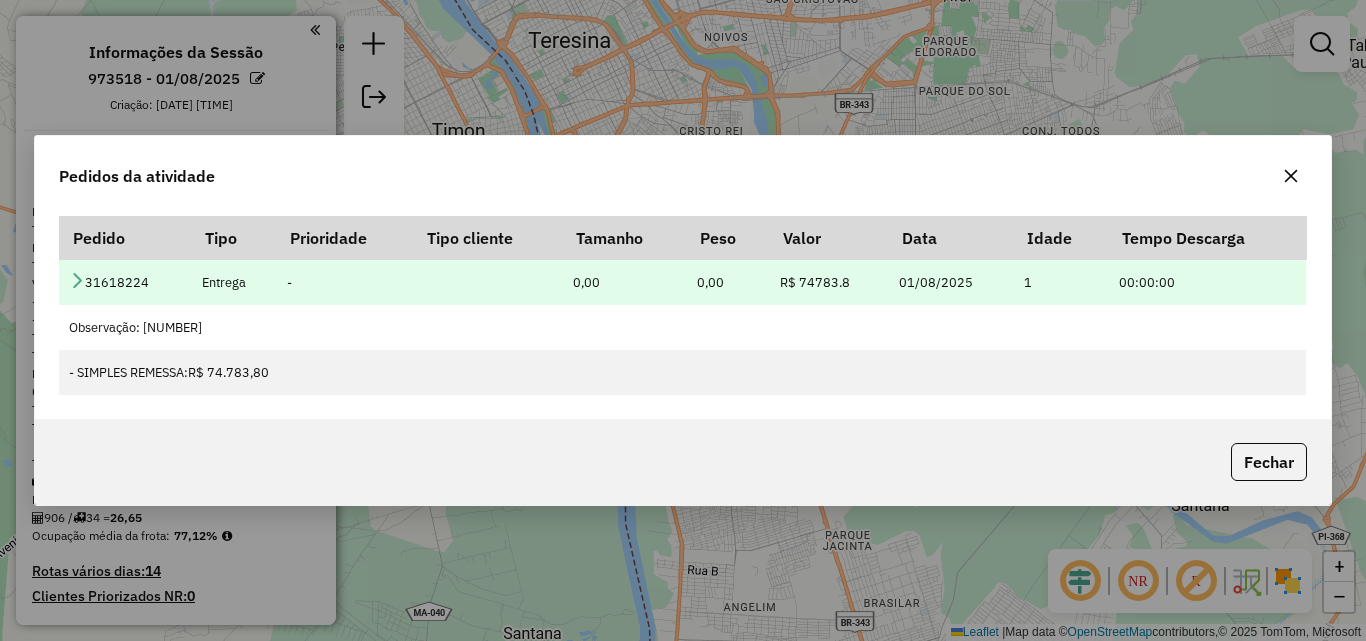 drag, startPoint x: 106, startPoint y: 283, endPoint x: 154, endPoint y: 281, distance: 48.04165 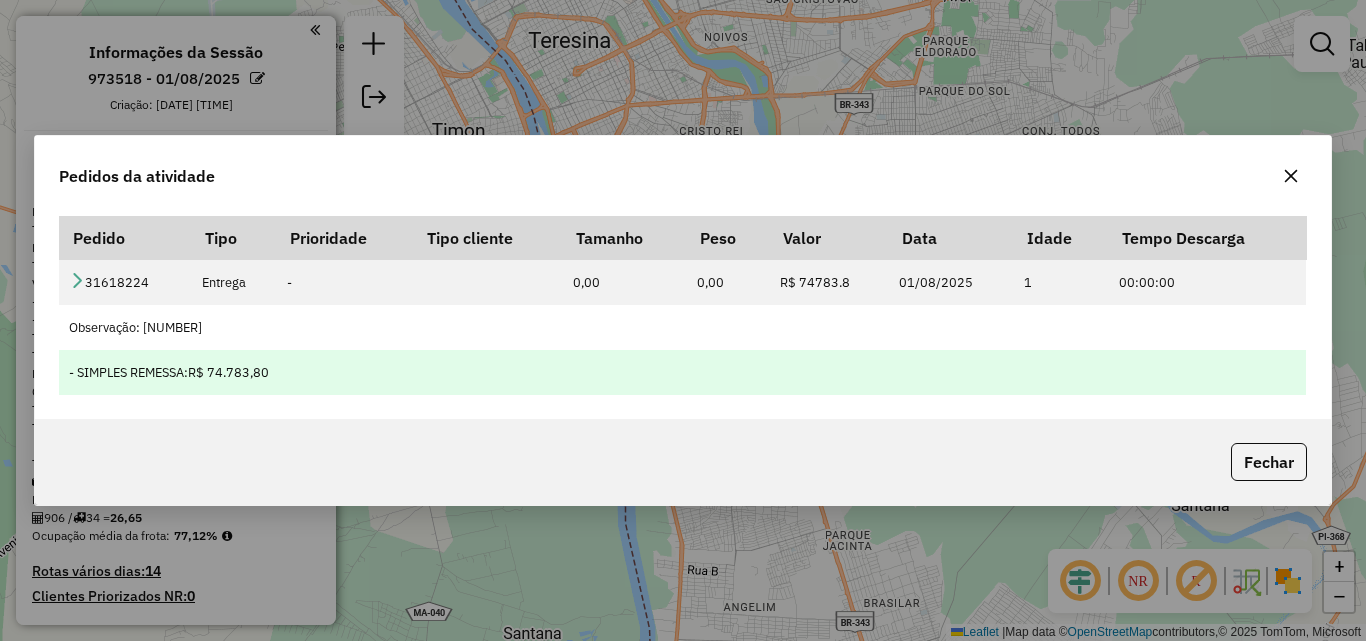 copy on "618224" 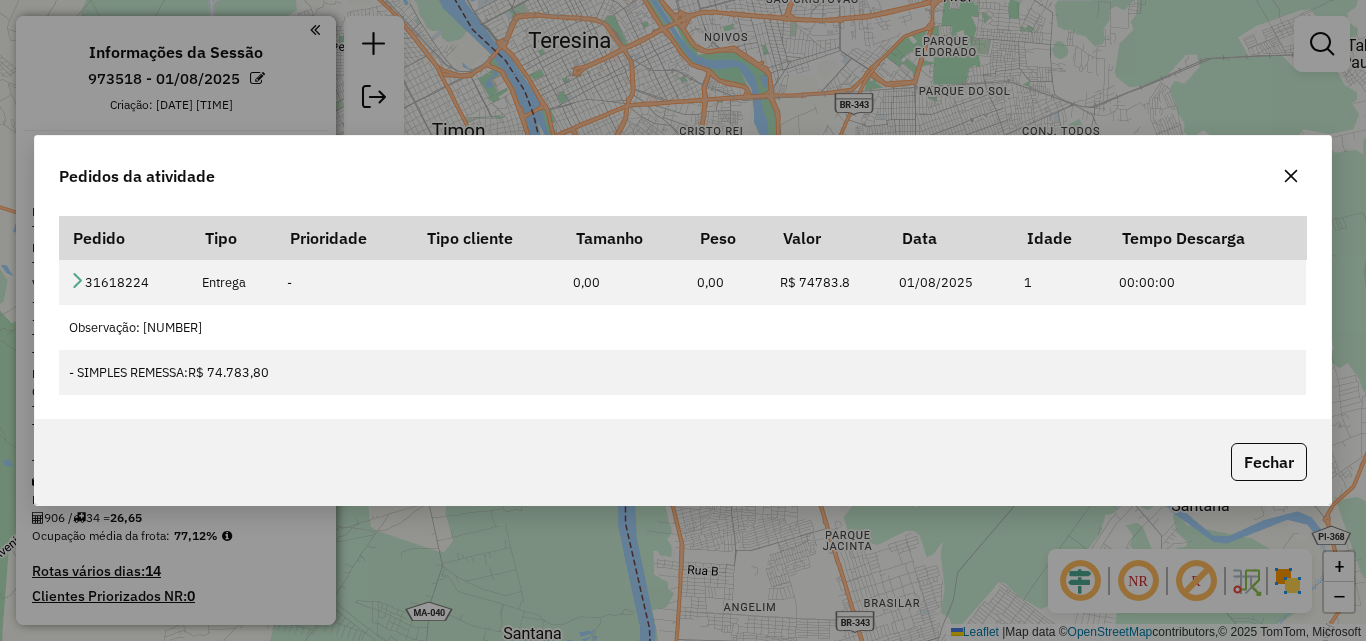 click 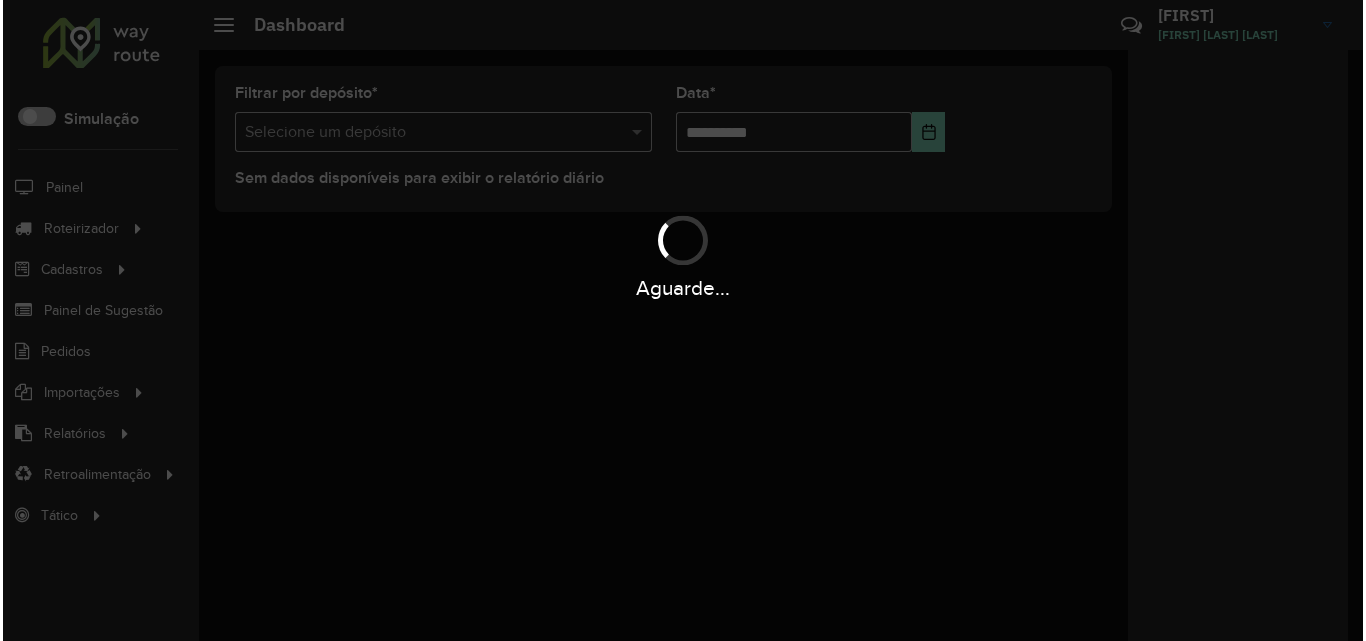 scroll, scrollTop: 0, scrollLeft: 0, axis: both 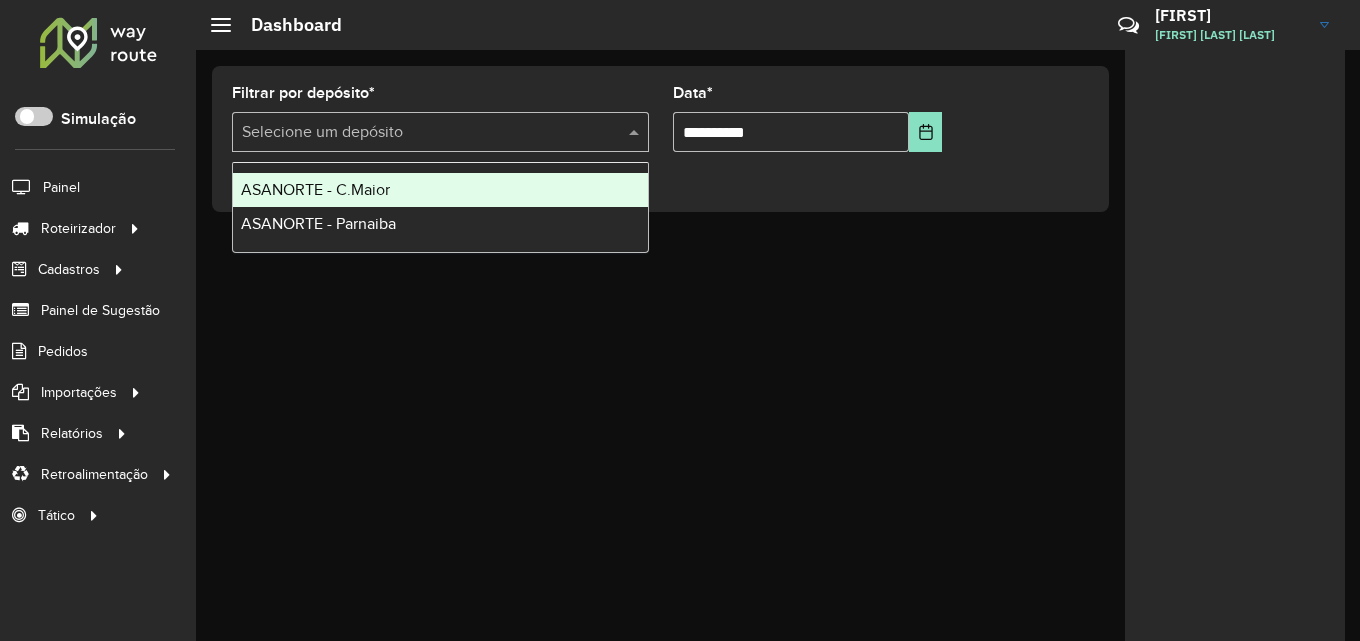 click on "Selecione um depósito" at bounding box center [440, 132] 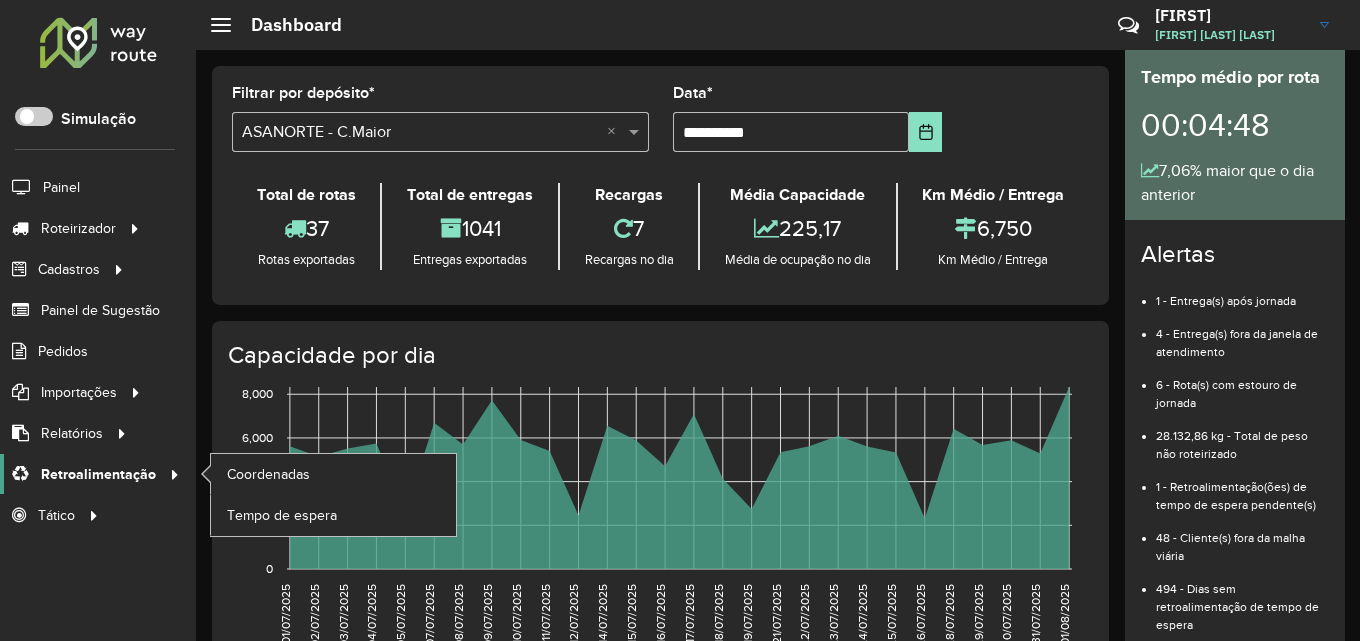click on "Retroalimentação" 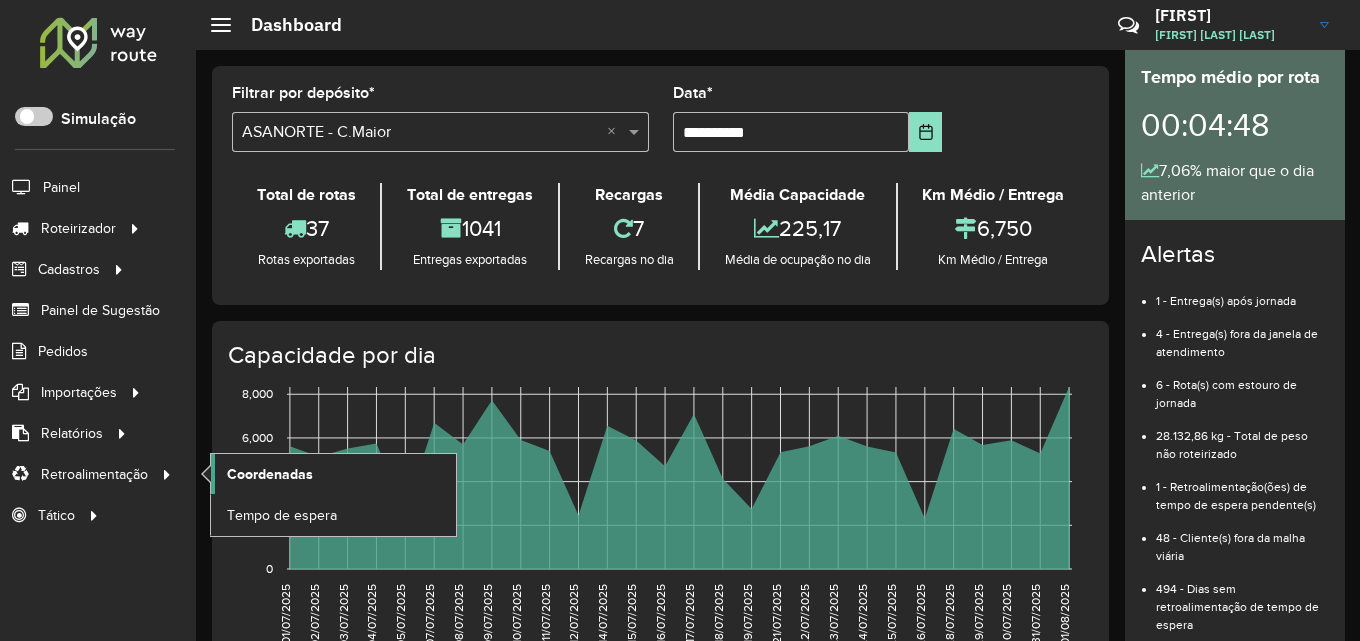 click on "Coordenadas" 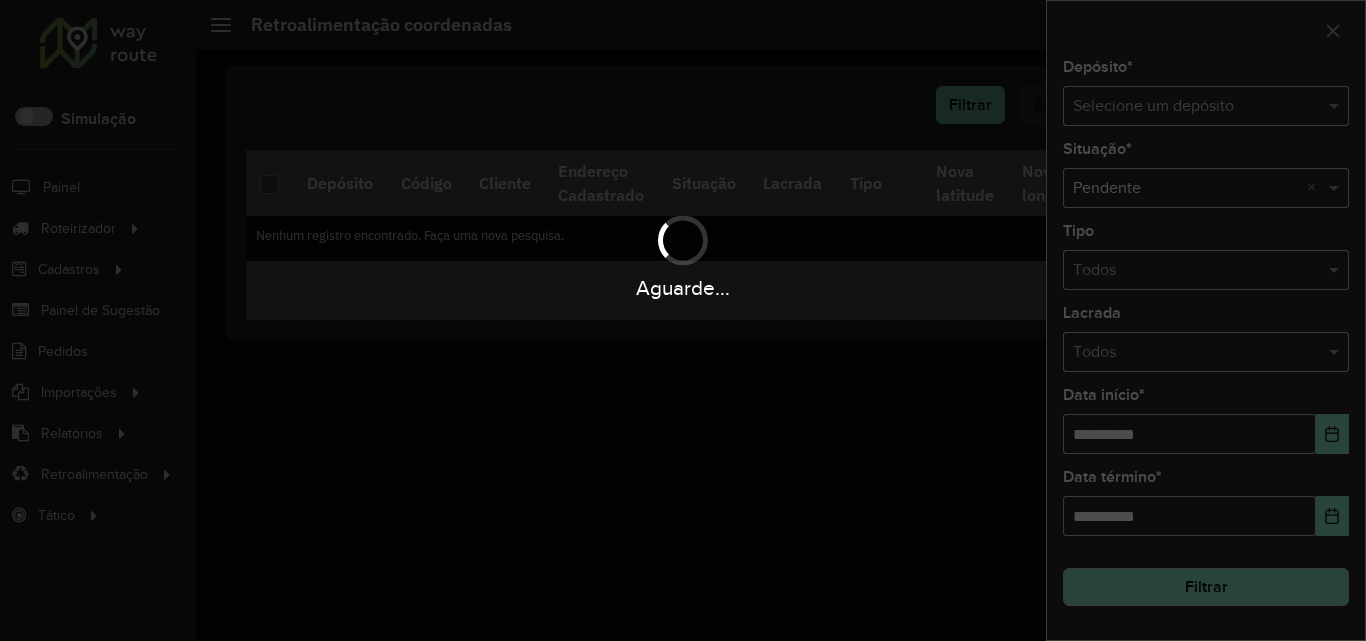 click on "Aguarde...  Pop-up bloqueado!  Seu navegador bloqueou automáticamente a abertura de uma nova janela.   Acesse as configurações e adicione o endereço do sistema a lista de permissão.   Fechar  Roteirizador AmbevTech Simulação Painel Roteirizador Entregas Vendas Cadastros Checkpoint Classificações de venda Cliente Condição de pagamento Consulta de setores Depósito Disponibilidade de veículos Fator tipo de produto Gabarito planner Grupo Rota Fator Tipo Produto Grupo de Depósito Grupo de rotas exclusiva Grupo de setores Jornada Jornada RN Layout integração Modelo Motorista Multi Depósito Painel de sugestão Parada Pedágio Perfil de Vendedor Ponto de apoio Ponto de apoio FAD Prioridade pedido Produto Restrição de Atendimento Planner Rodízio de placa Rota exclusiva FAD Rótulo Setor Setor Planner Tempo de parada de refeição Tipo de cliente Tipo de jornada Tipo de produto Tipo de veículo Tipo de veículo RN Transportadora Usuário Vendedor Veículo Painel de Sugestão Pedidos Importações *" at bounding box center (683, 320) 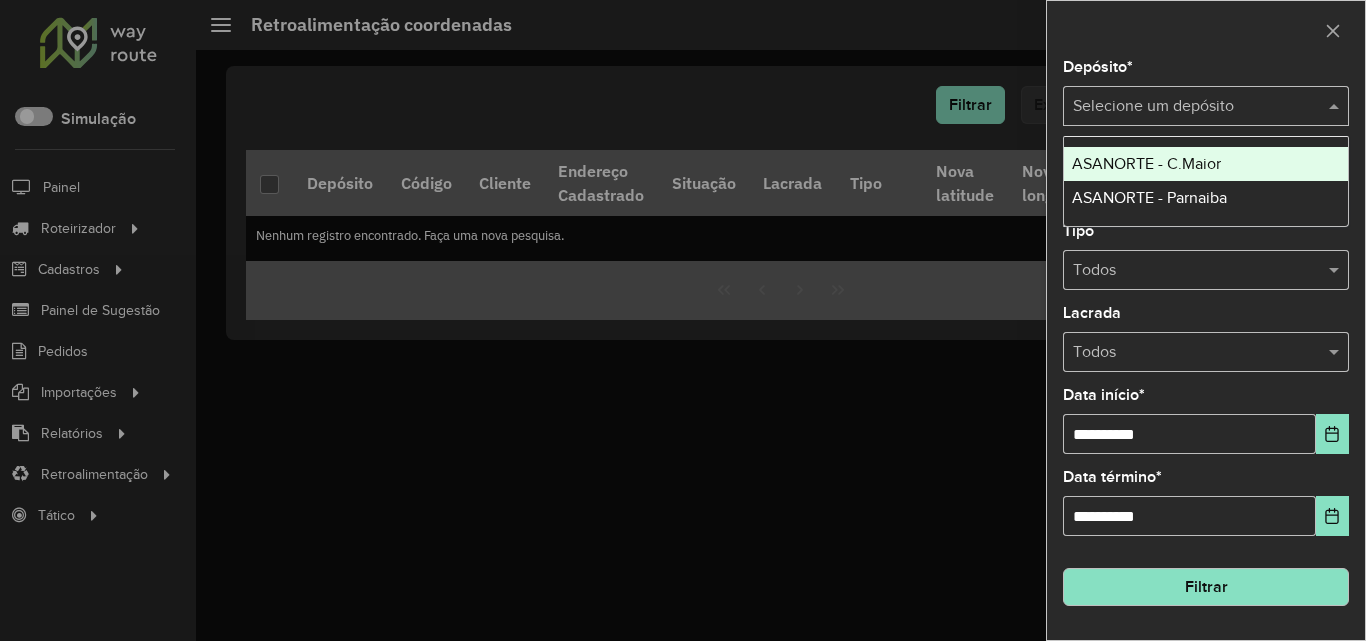 click at bounding box center [1186, 107] 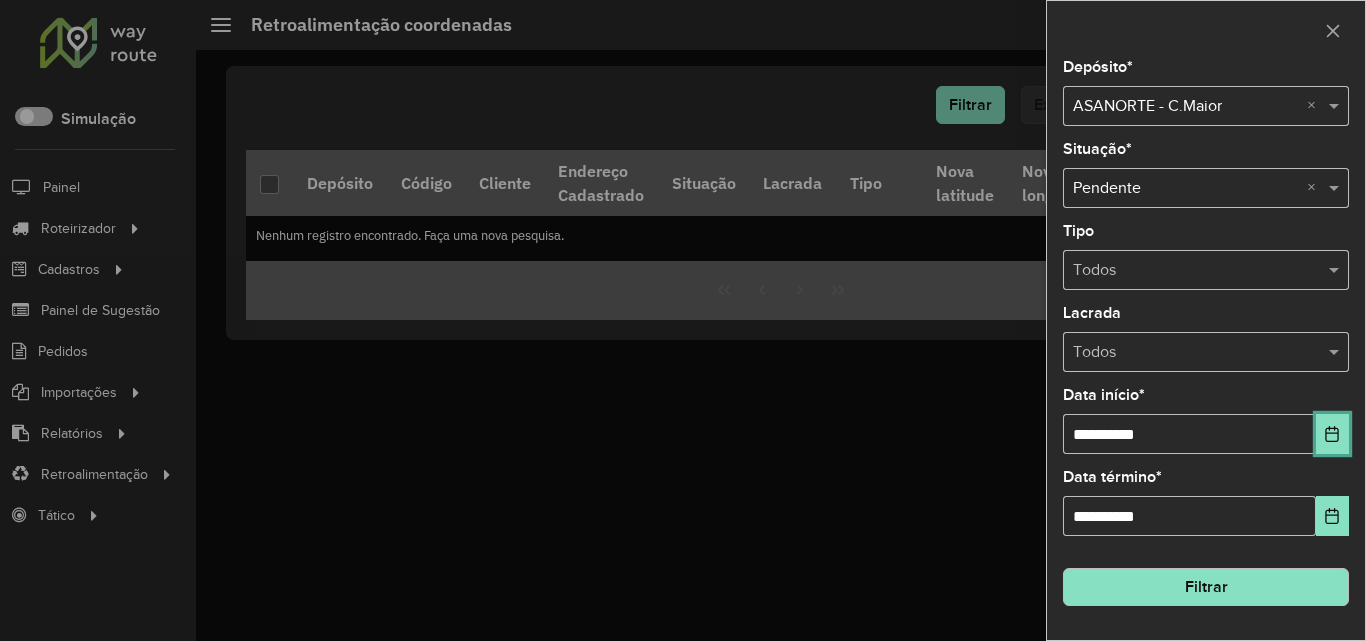 click 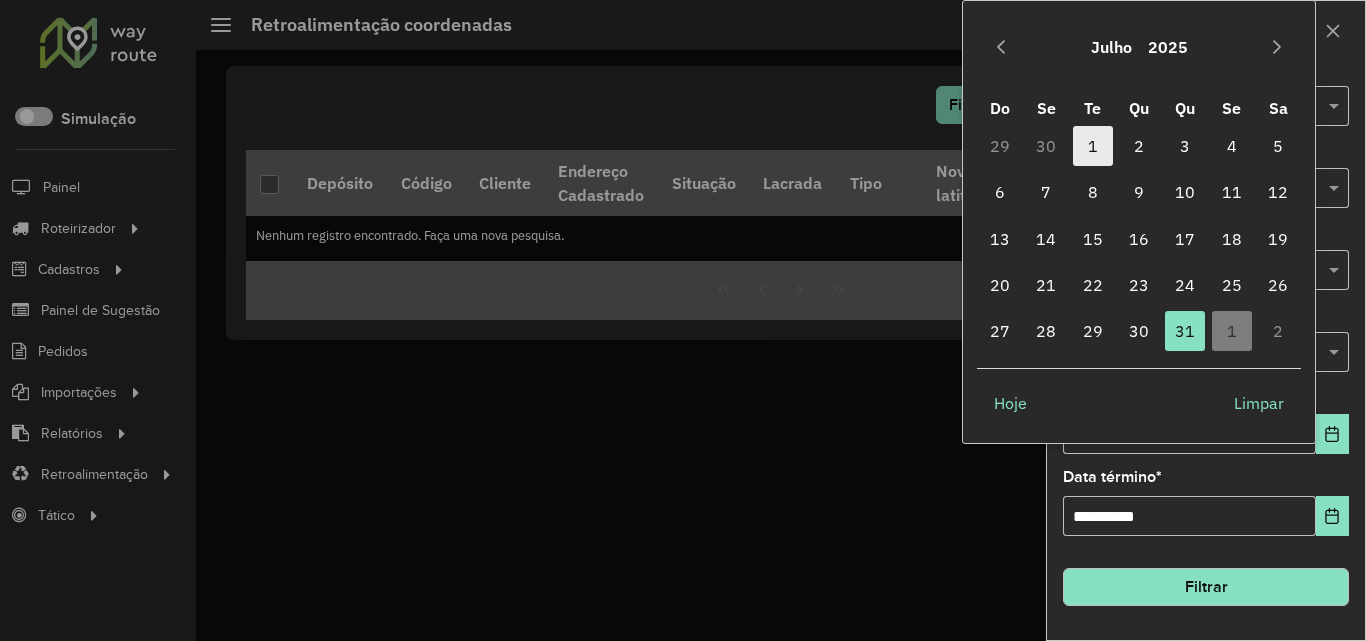 click on "1" at bounding box center [1093, 146] 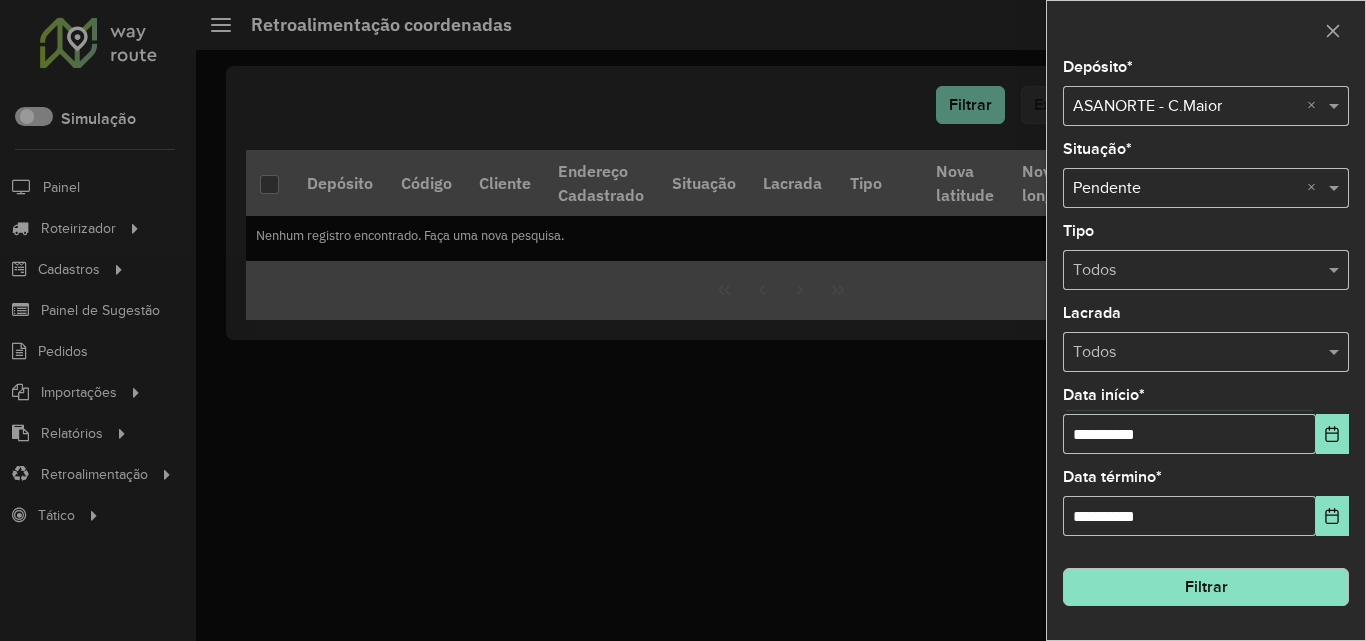 click on "Filtrar" 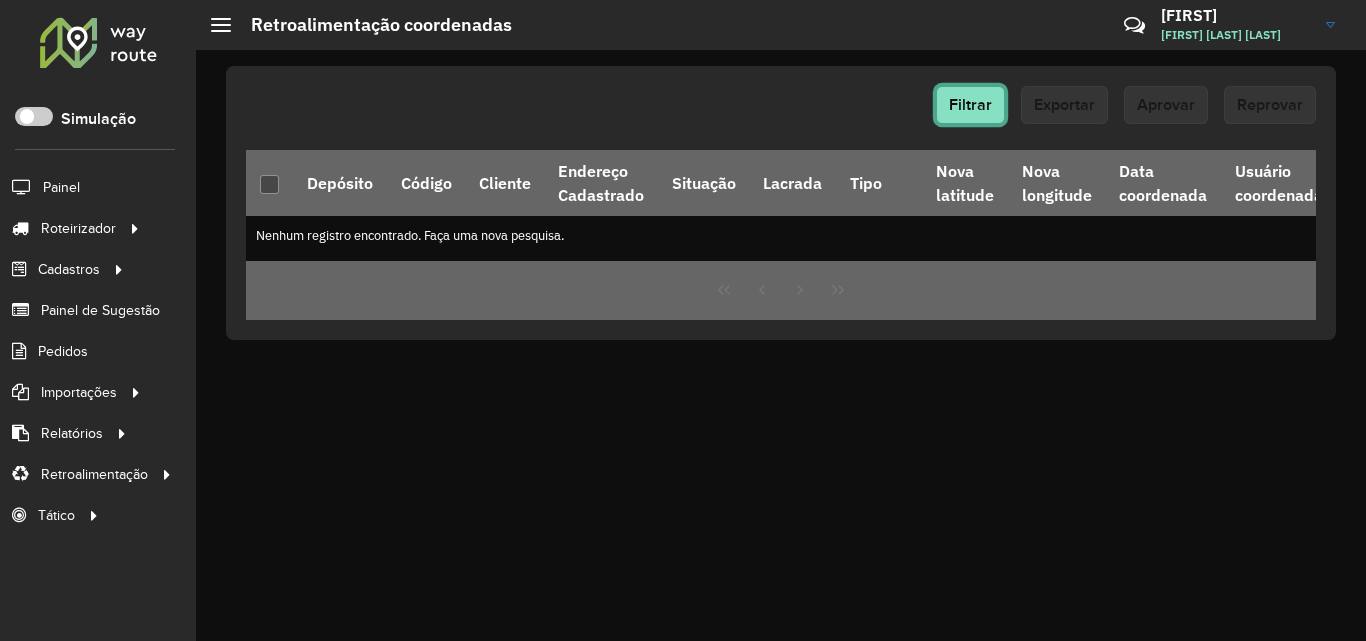 click on "Filtrar" 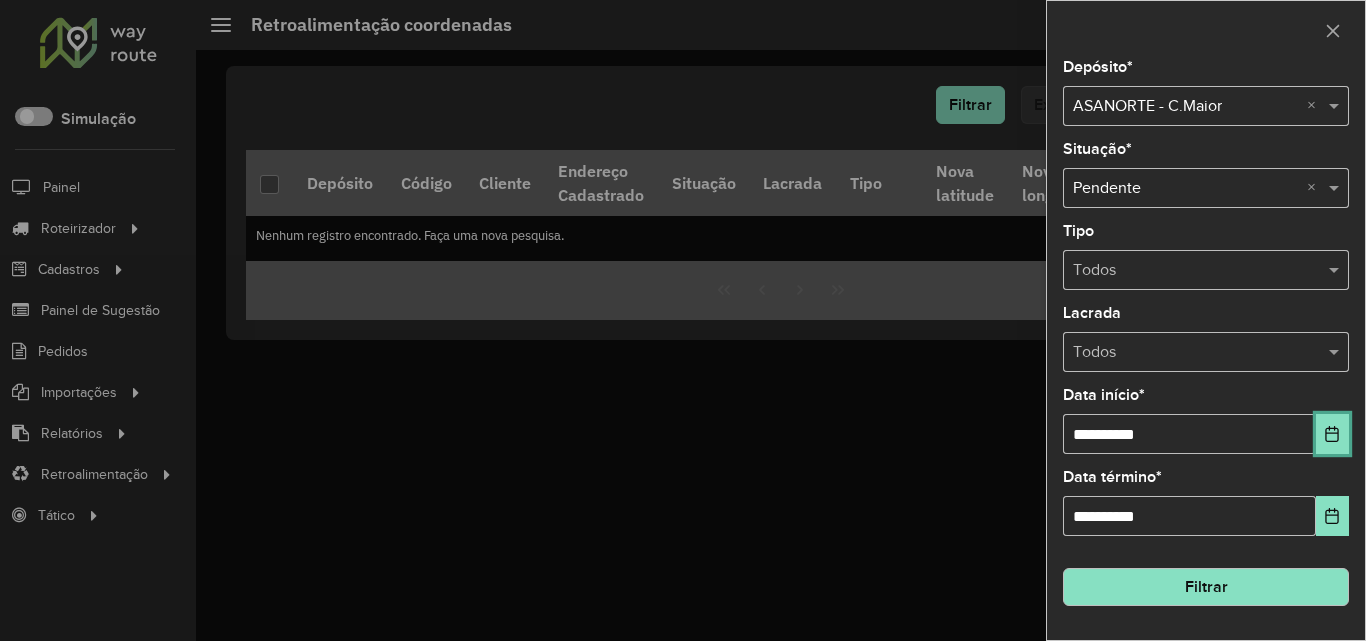 click 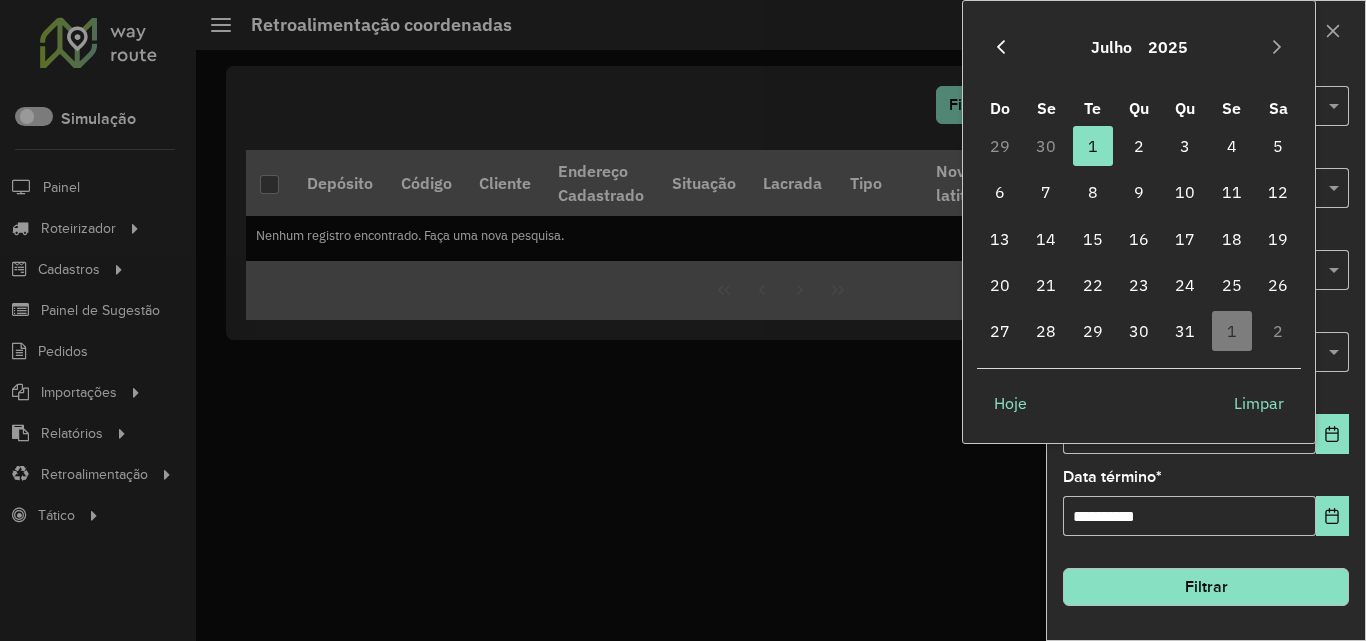 click 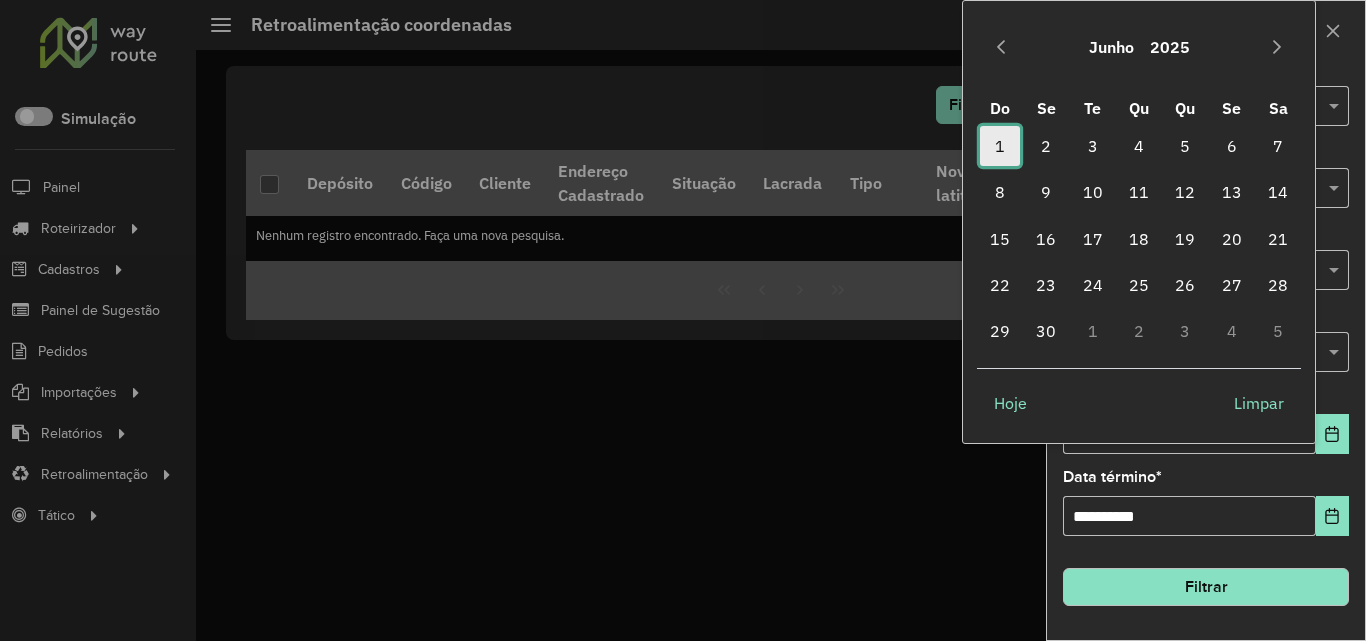 click on "1" at bounding box center [1000, 146] 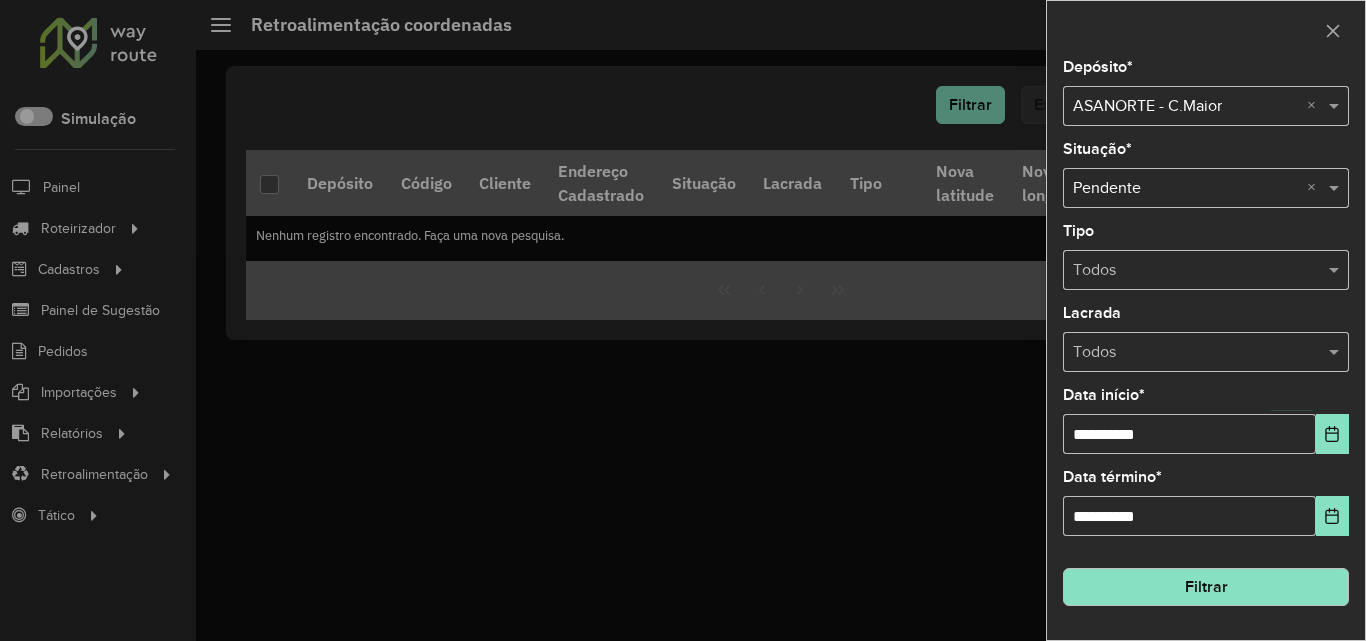 click on "Filtrar" 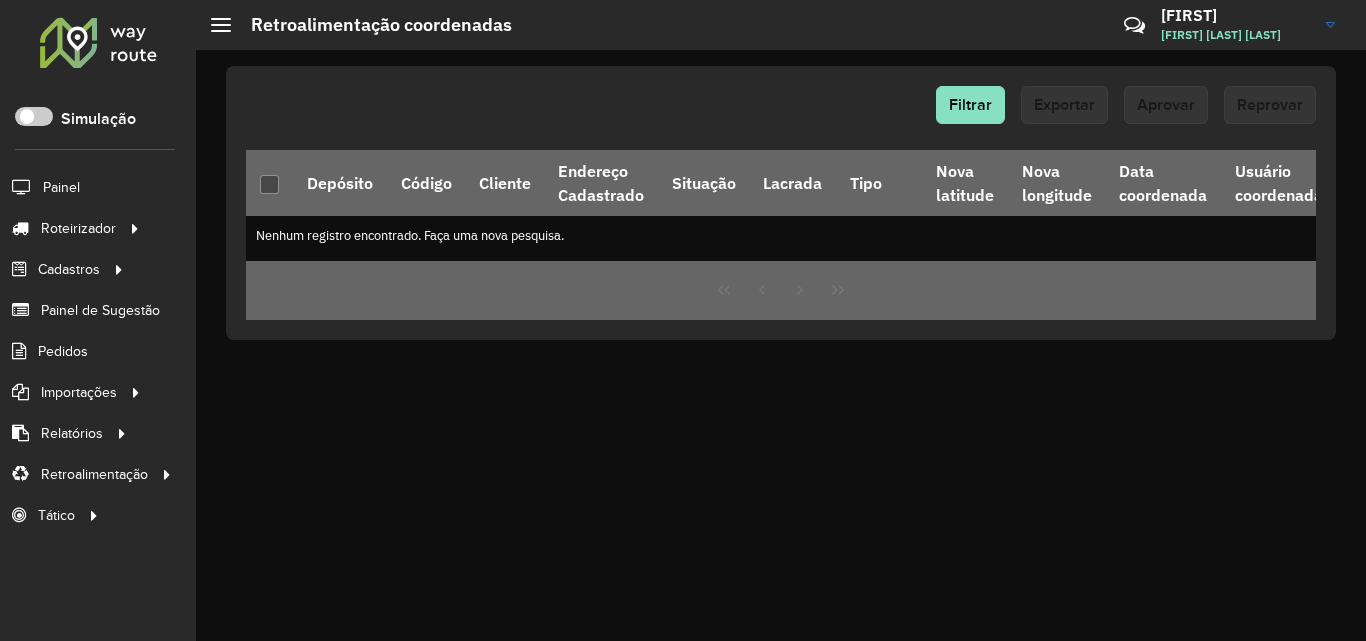 click 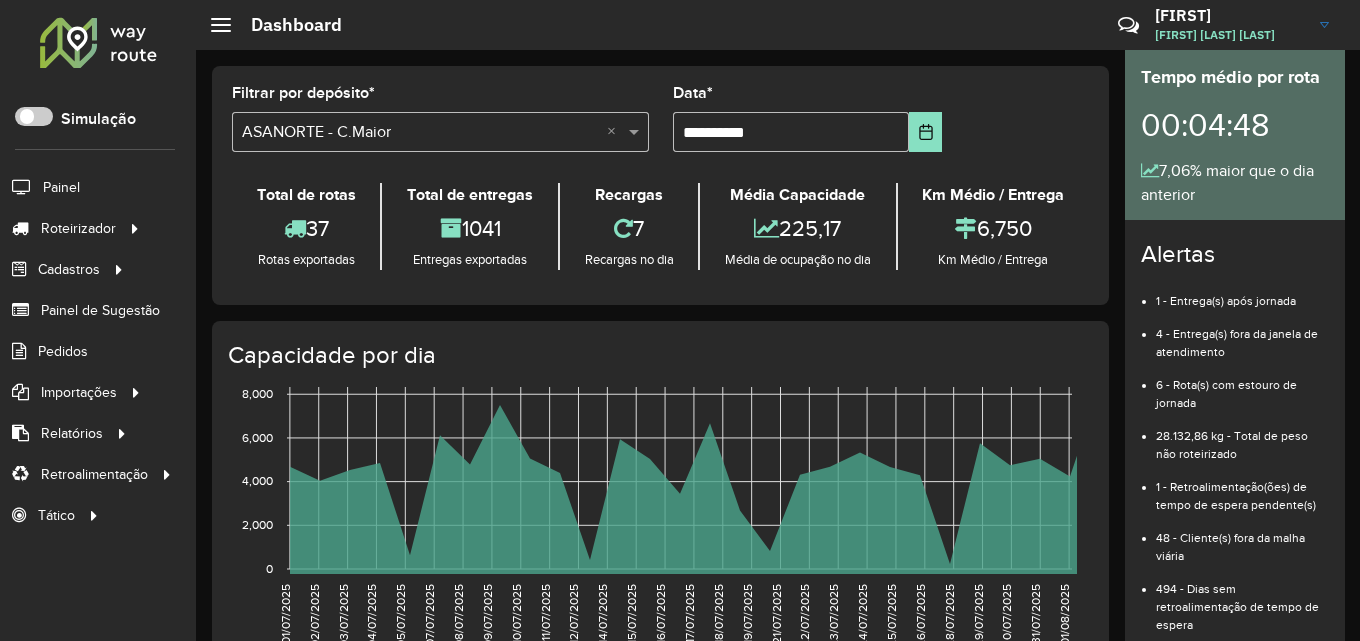 scroll, scrollTop: 0, scrollLeft: 0, axis: both 